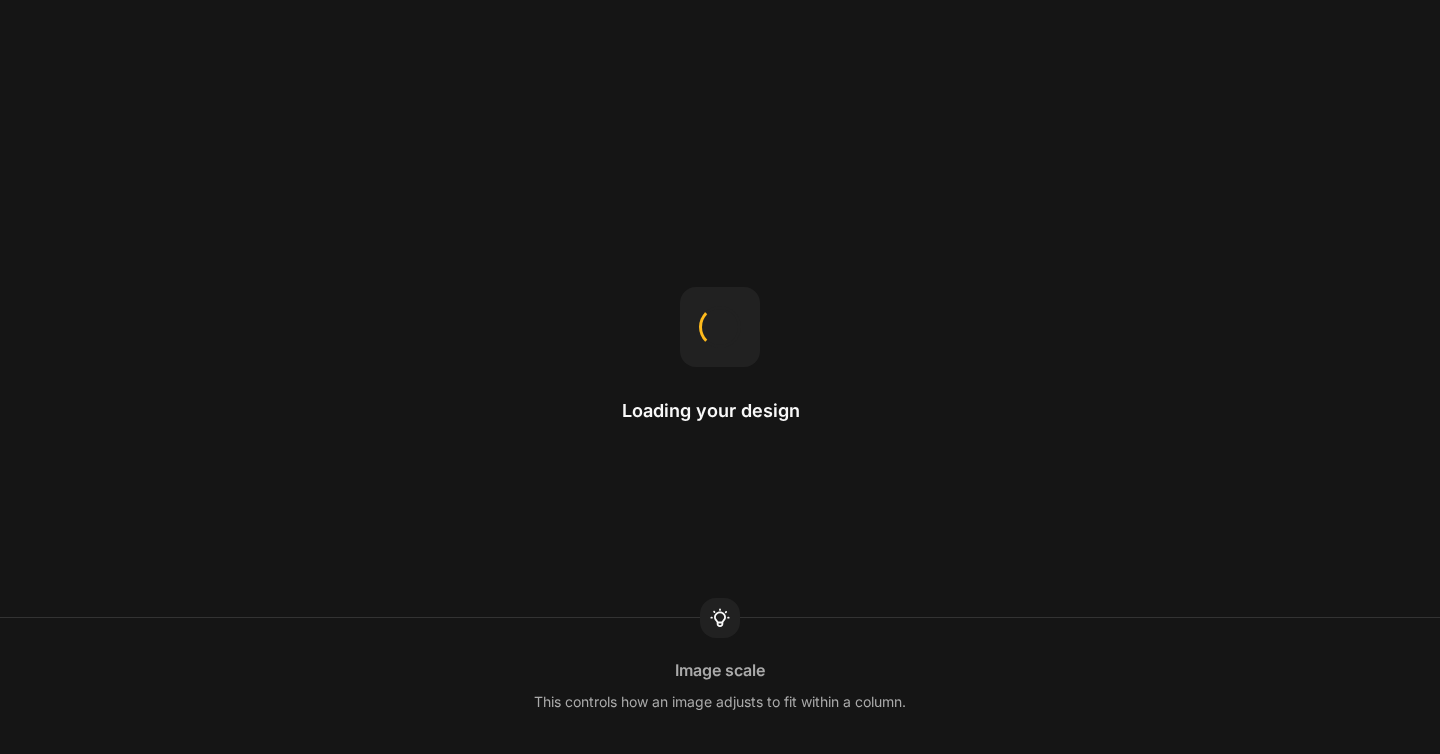 scroll, scrollTop: 0, scrollLeft: 0, axis: both 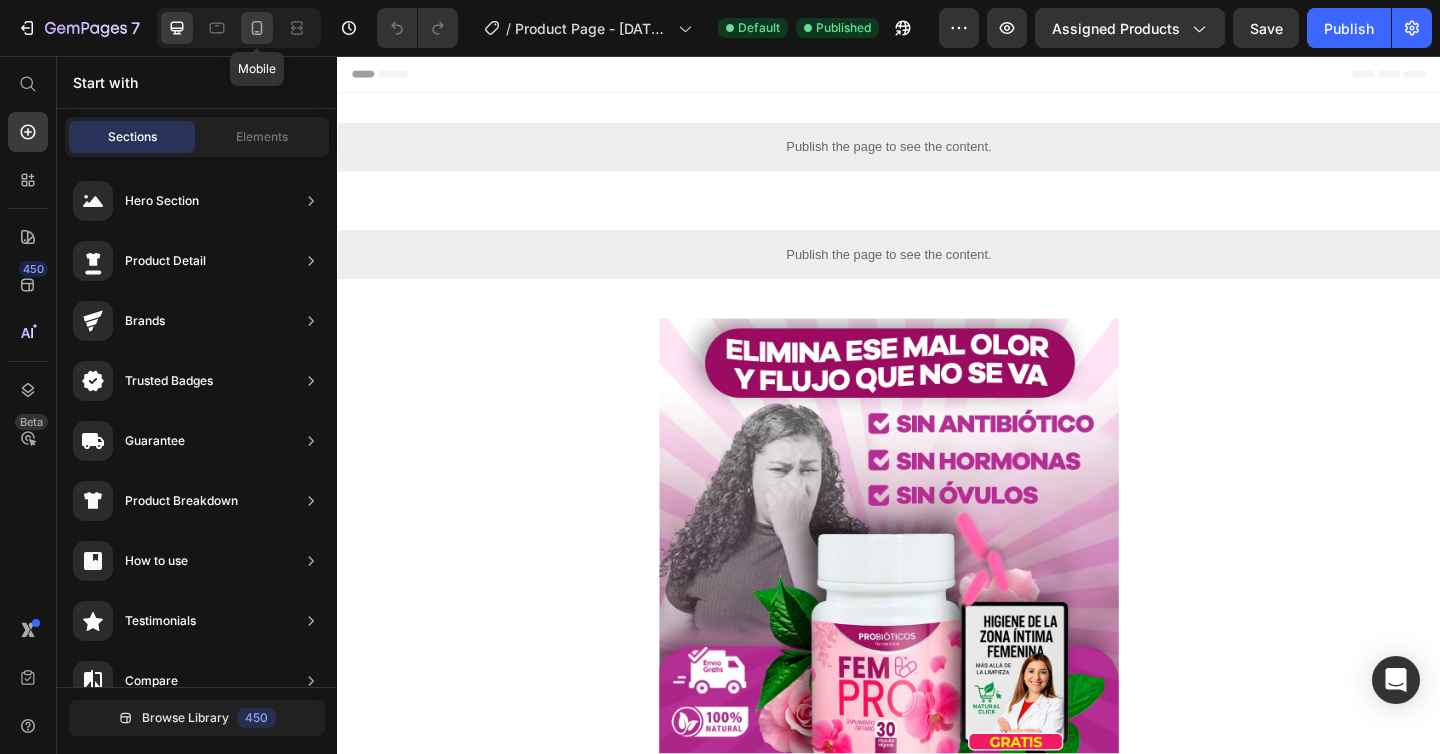 click 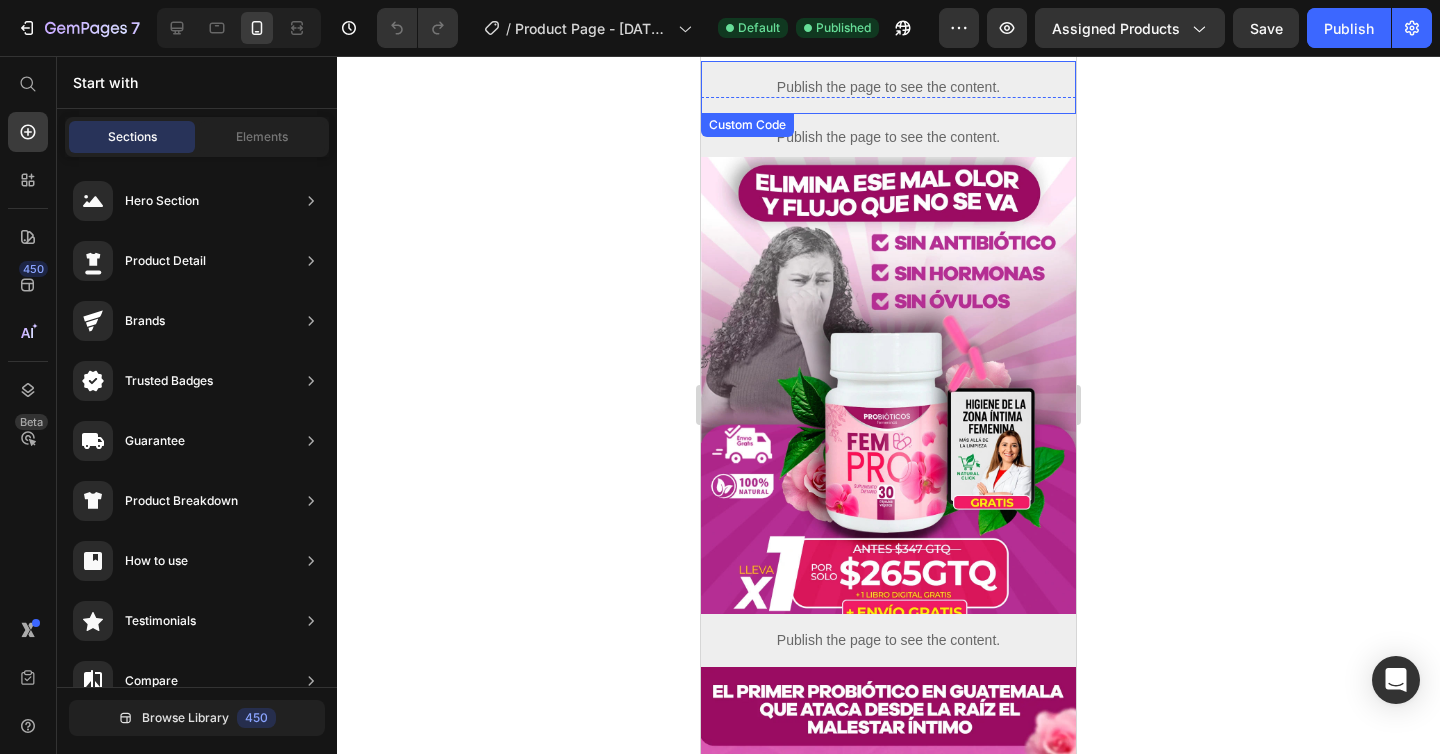click on "Publish the page to see the content." at bounding box center [888, 87] 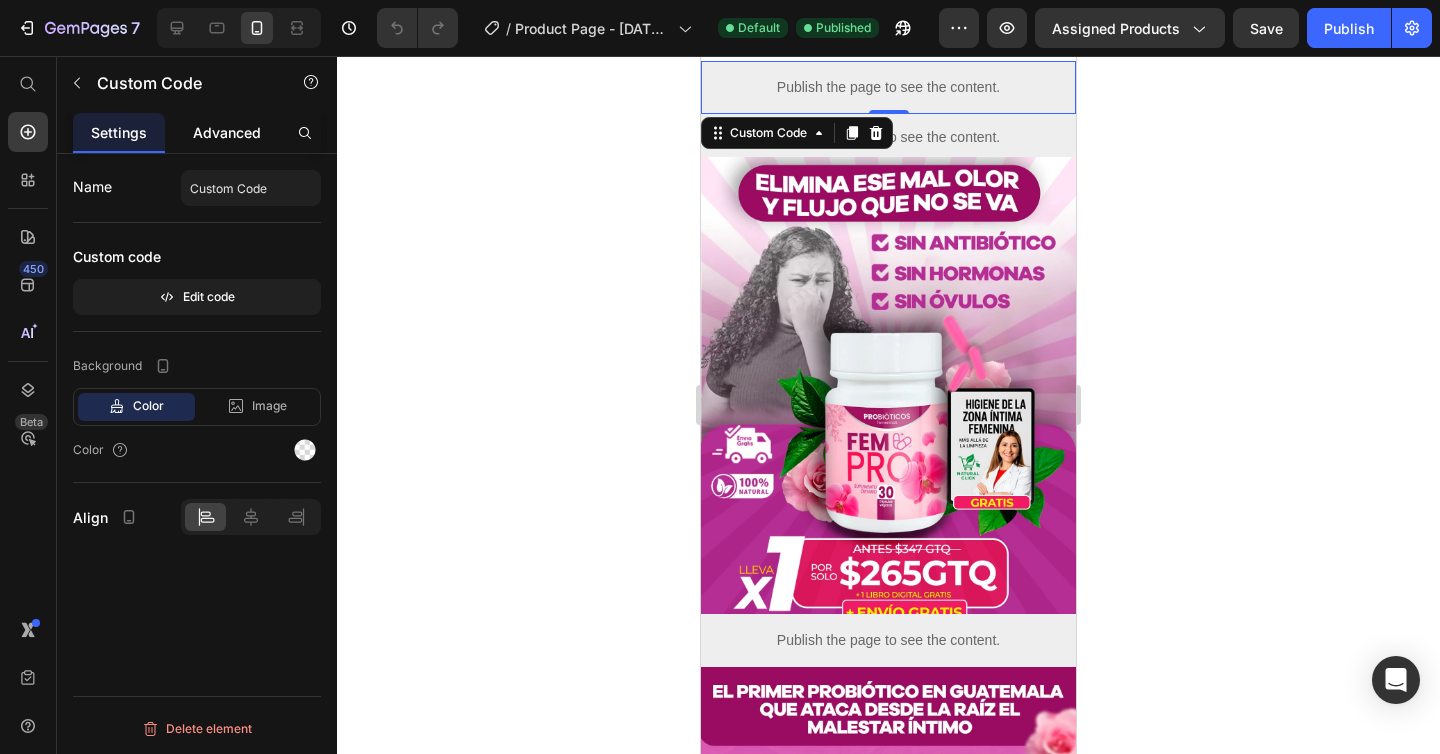 click on "Advanced" at bounding box center (227, 132) 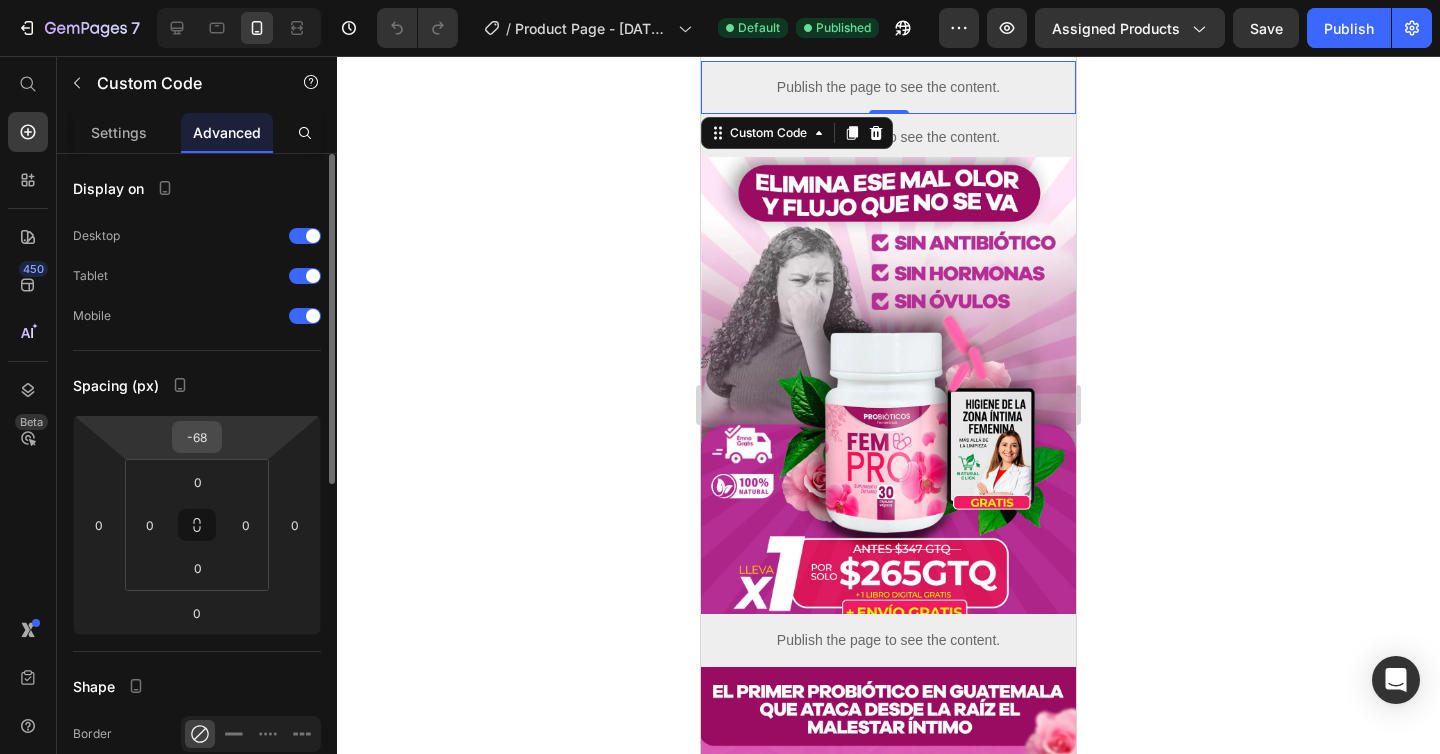click on "-68" at bounding box center [197, 437] 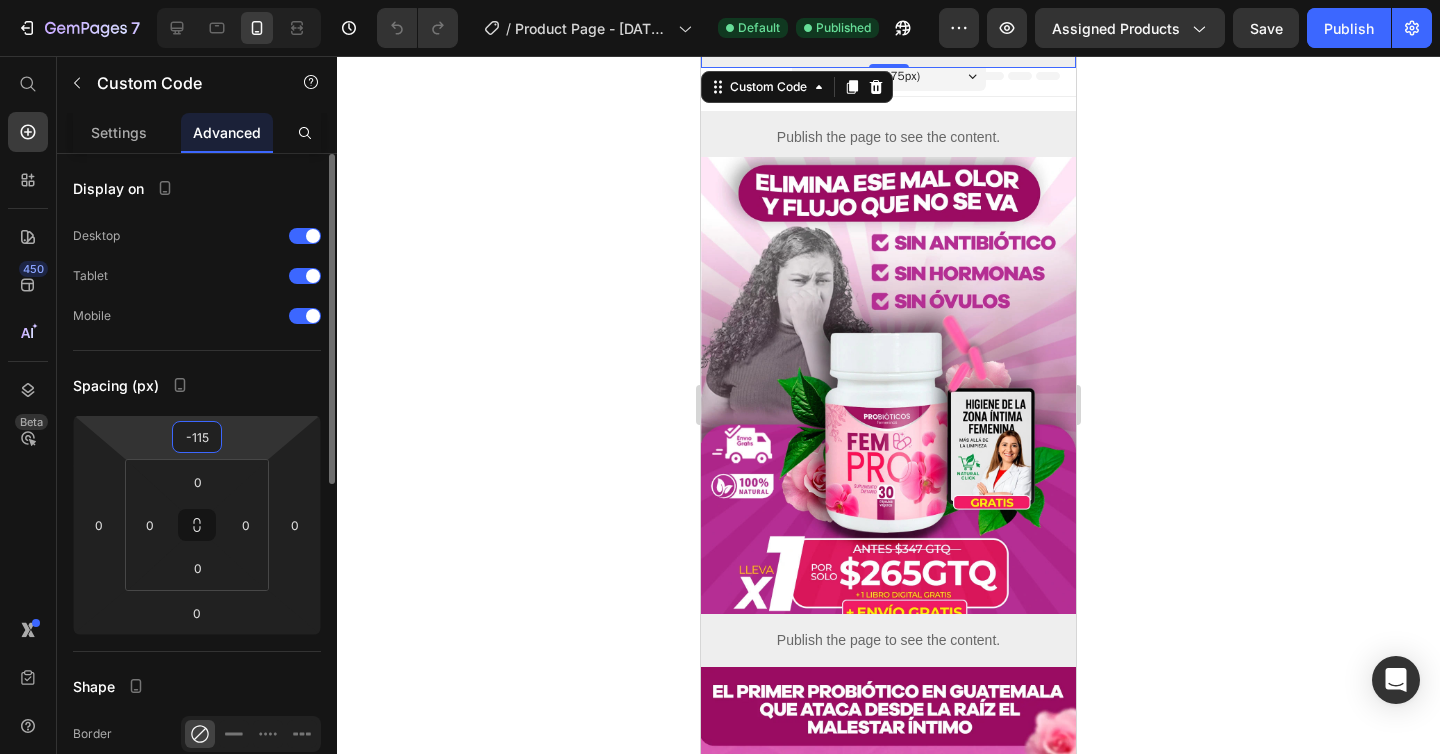type on "-116" 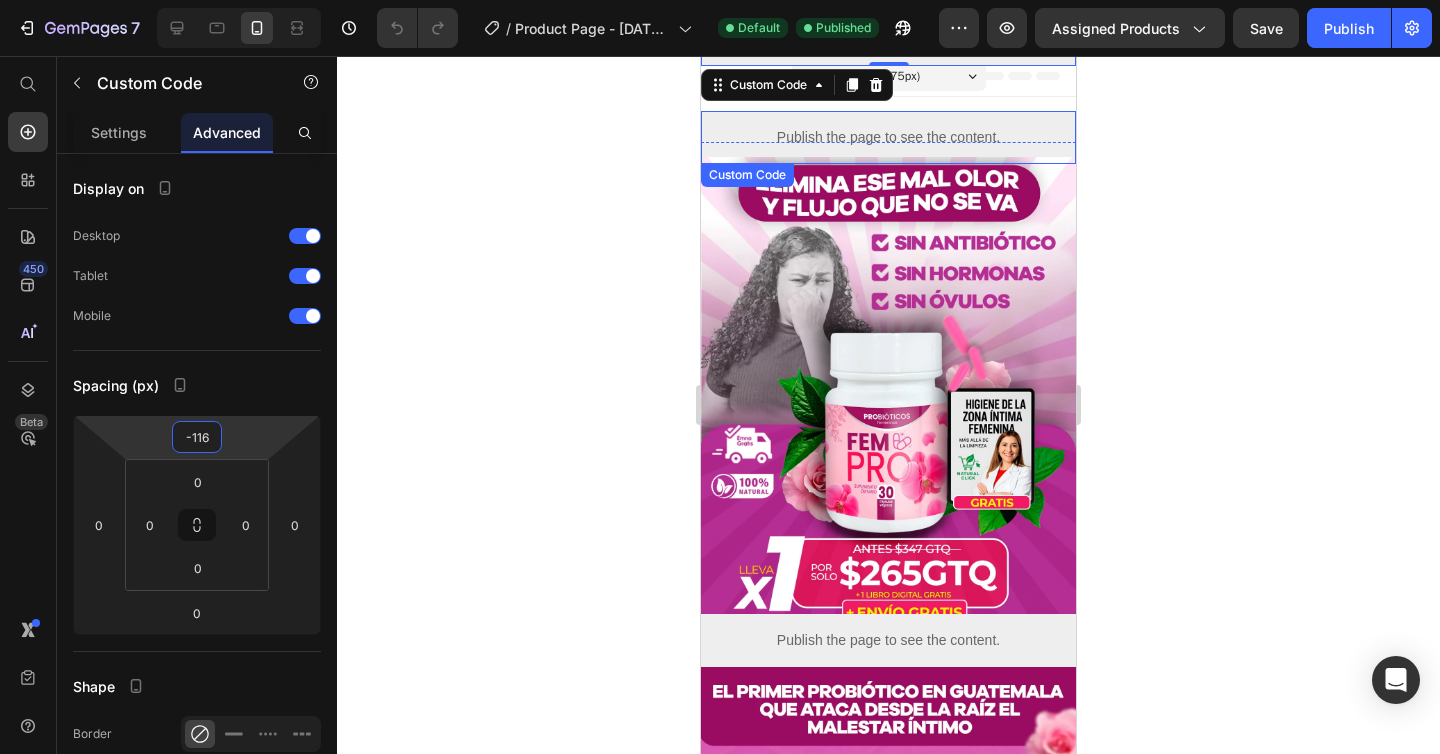 click on "Publish the page to see the content." at bounding box center (888, 137) 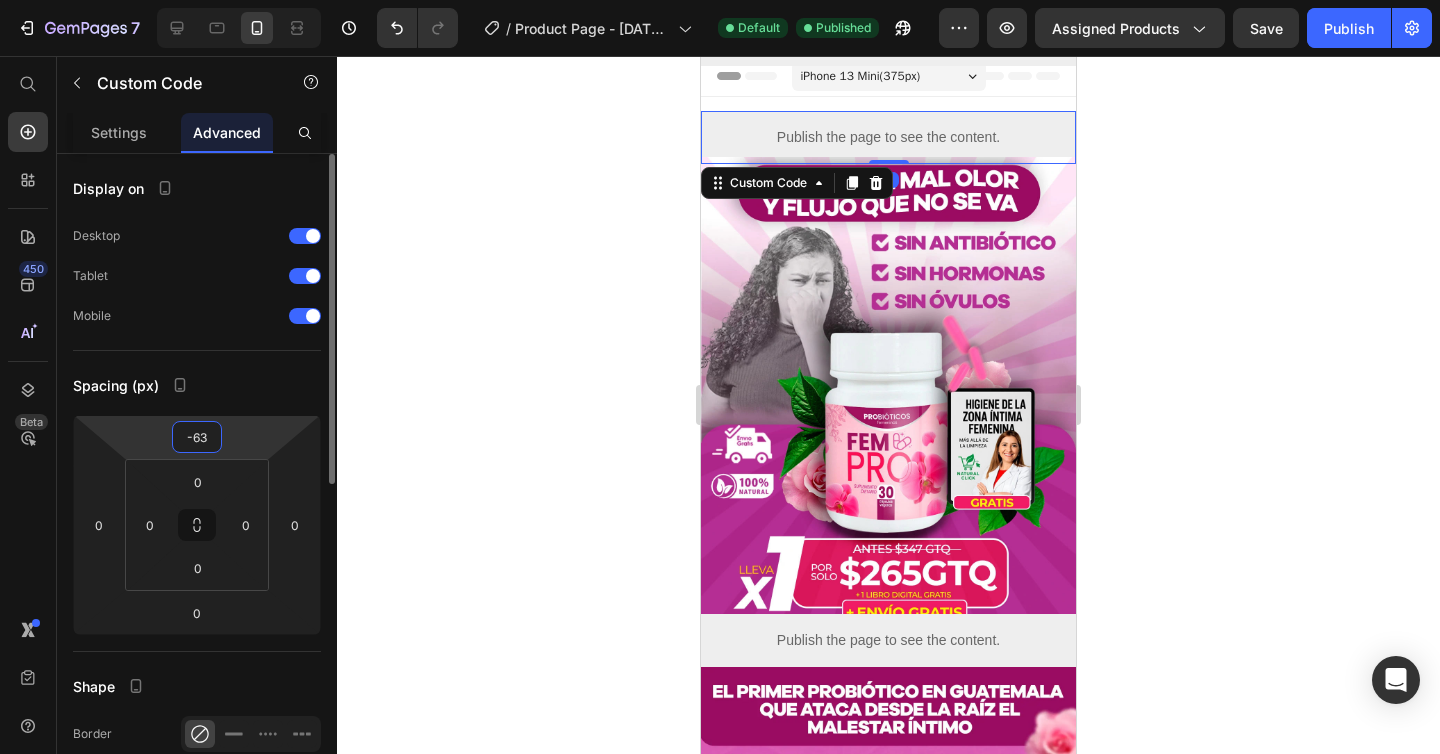 click on "-63" at bounding box center (197, 437) 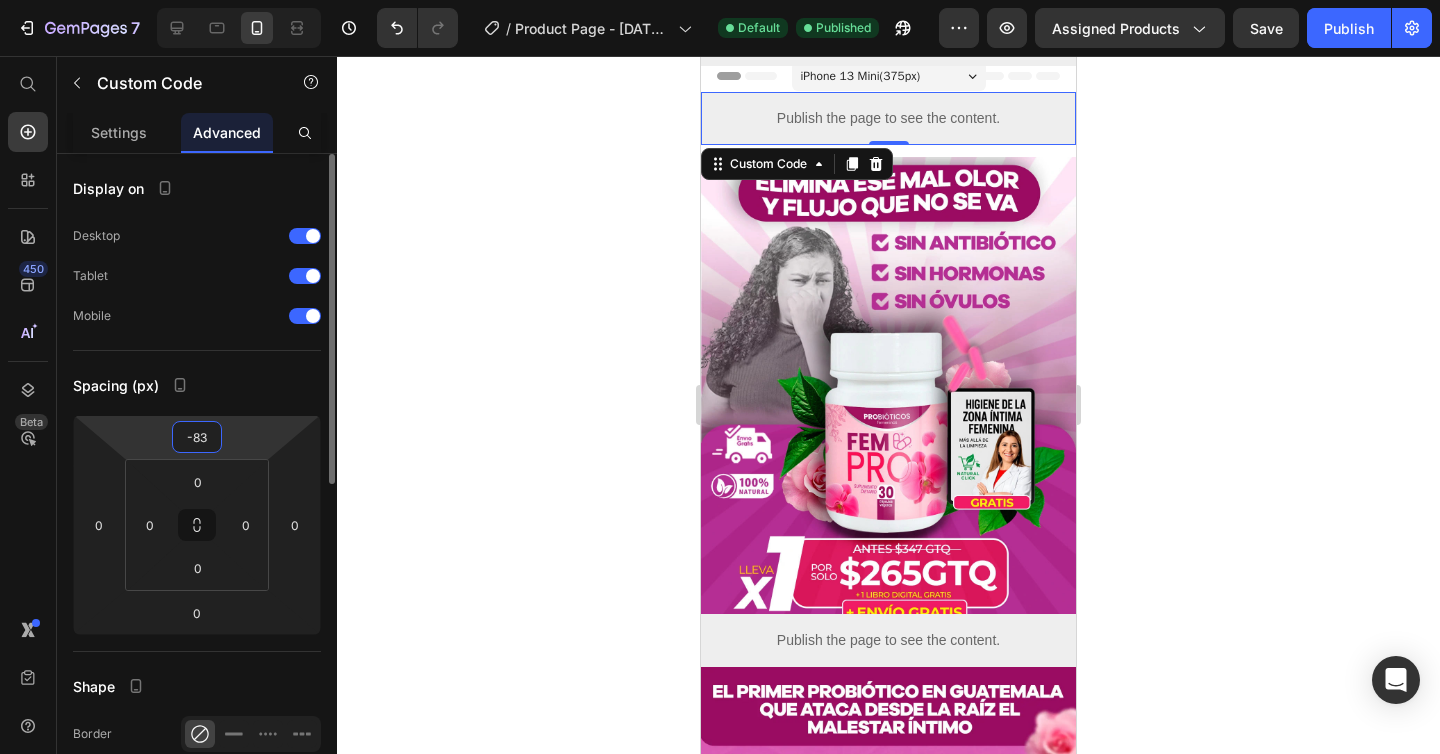 type on "-84" 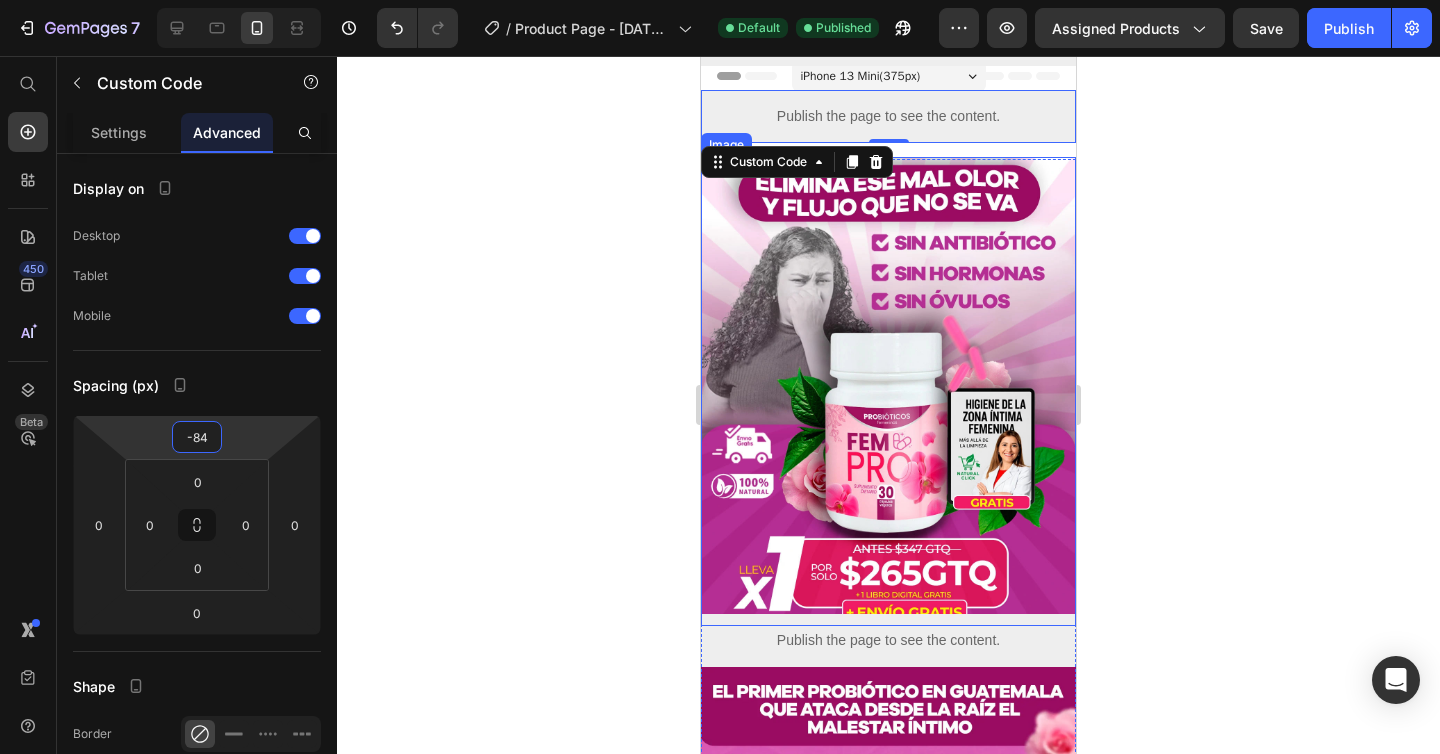 click at bounding box center (888, 391) 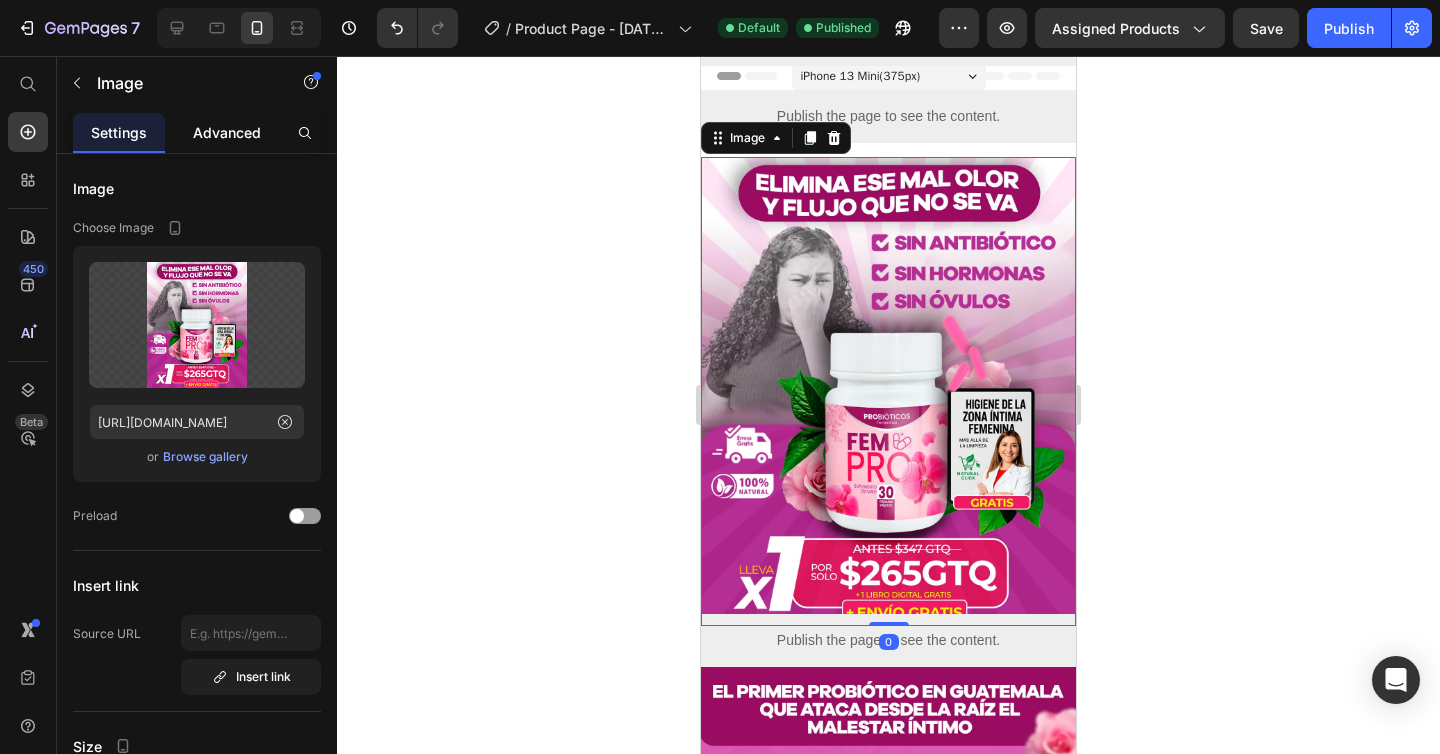 click on "Advanced" at bounding box center (227, 132) 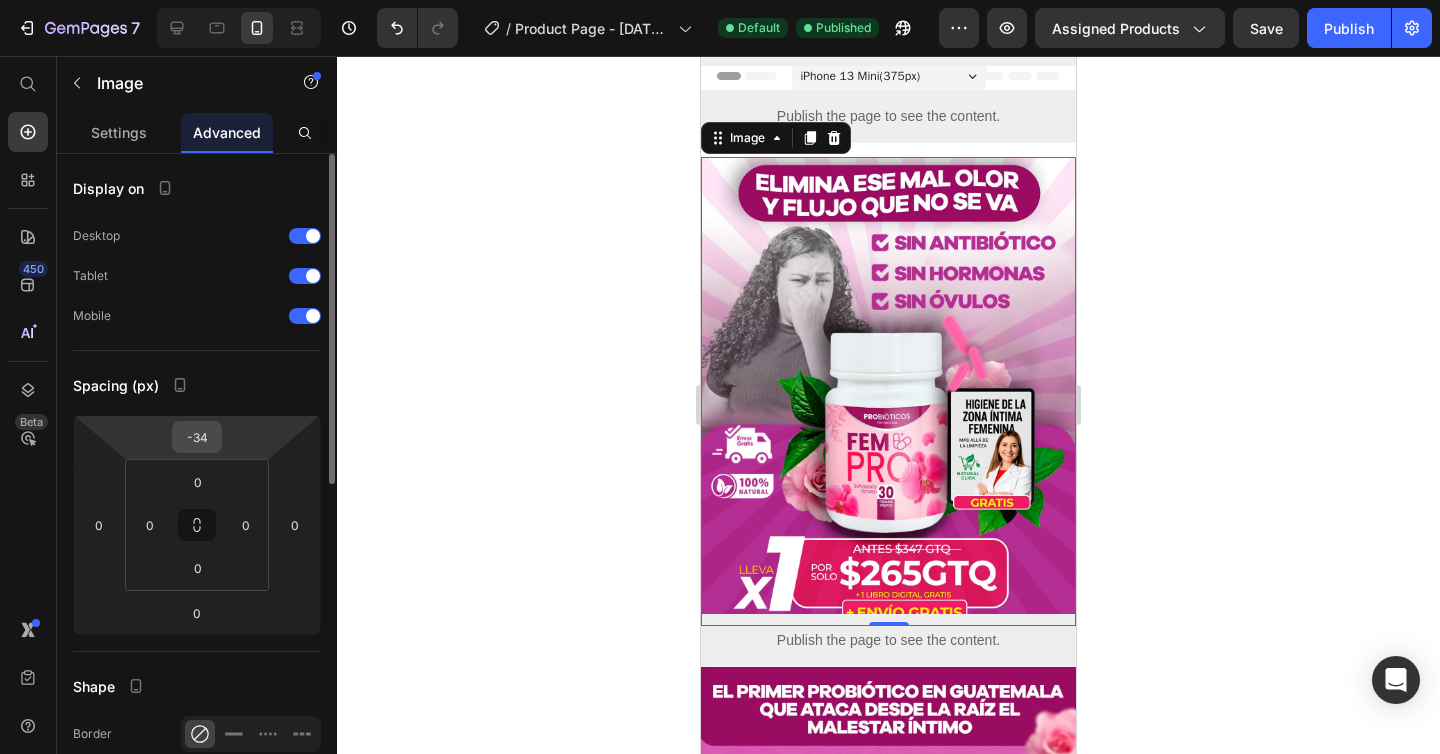 click on "-34" at bounding box center [197, 437] 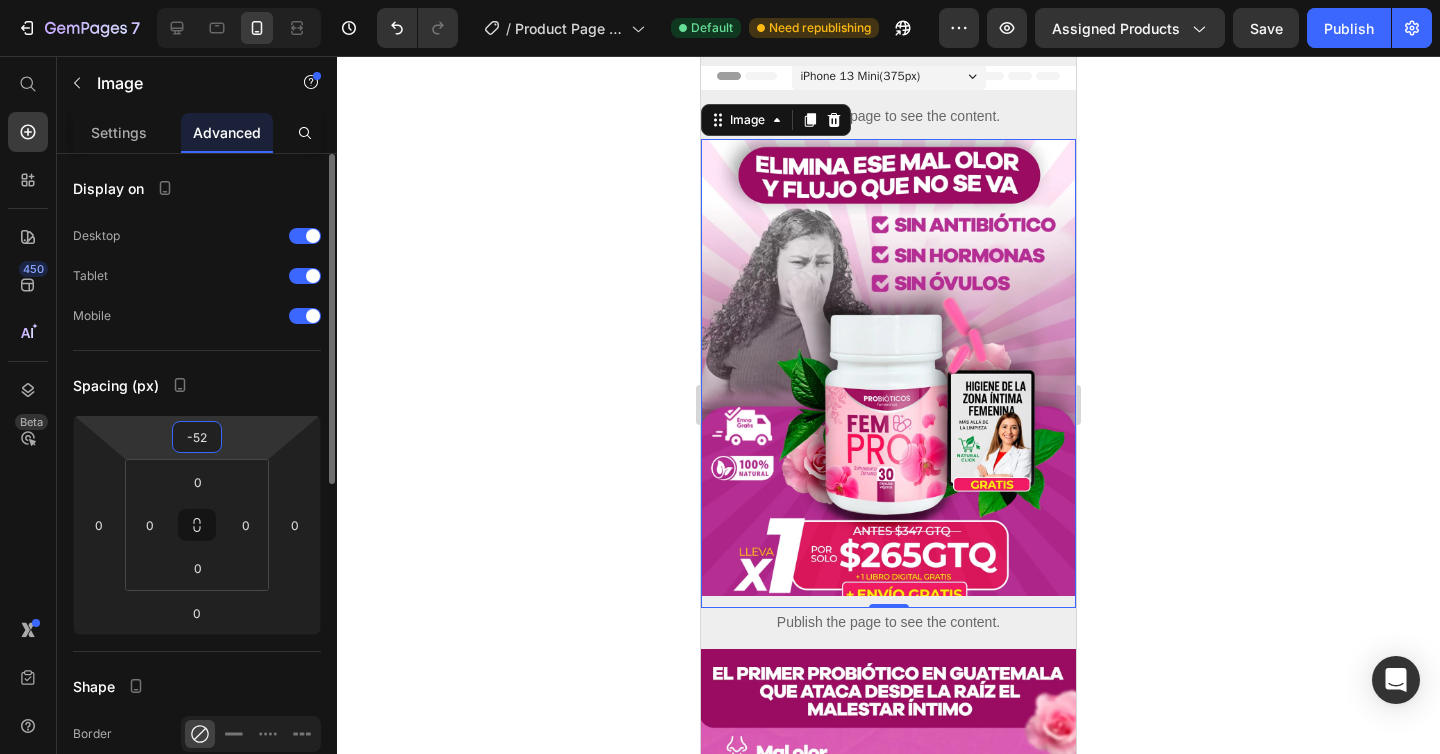 type on "-53" 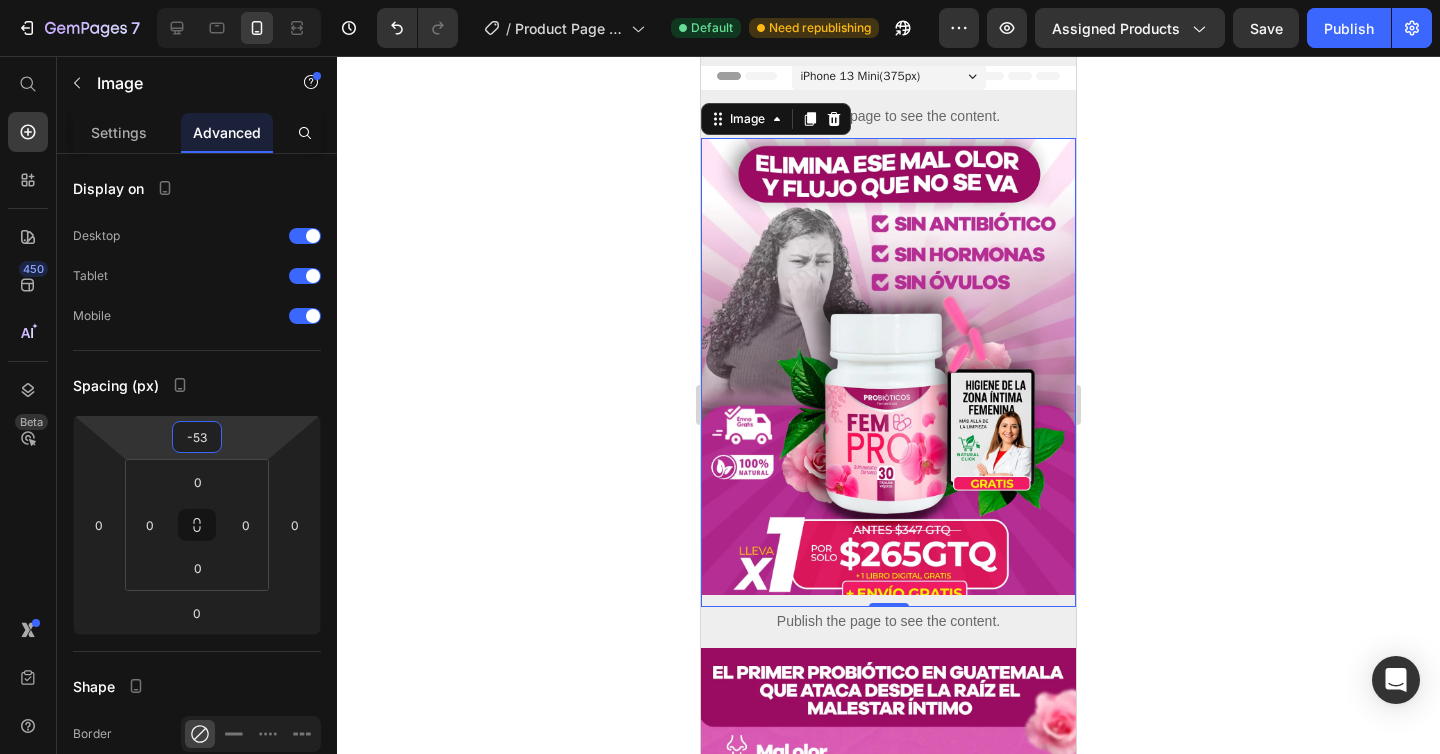 click 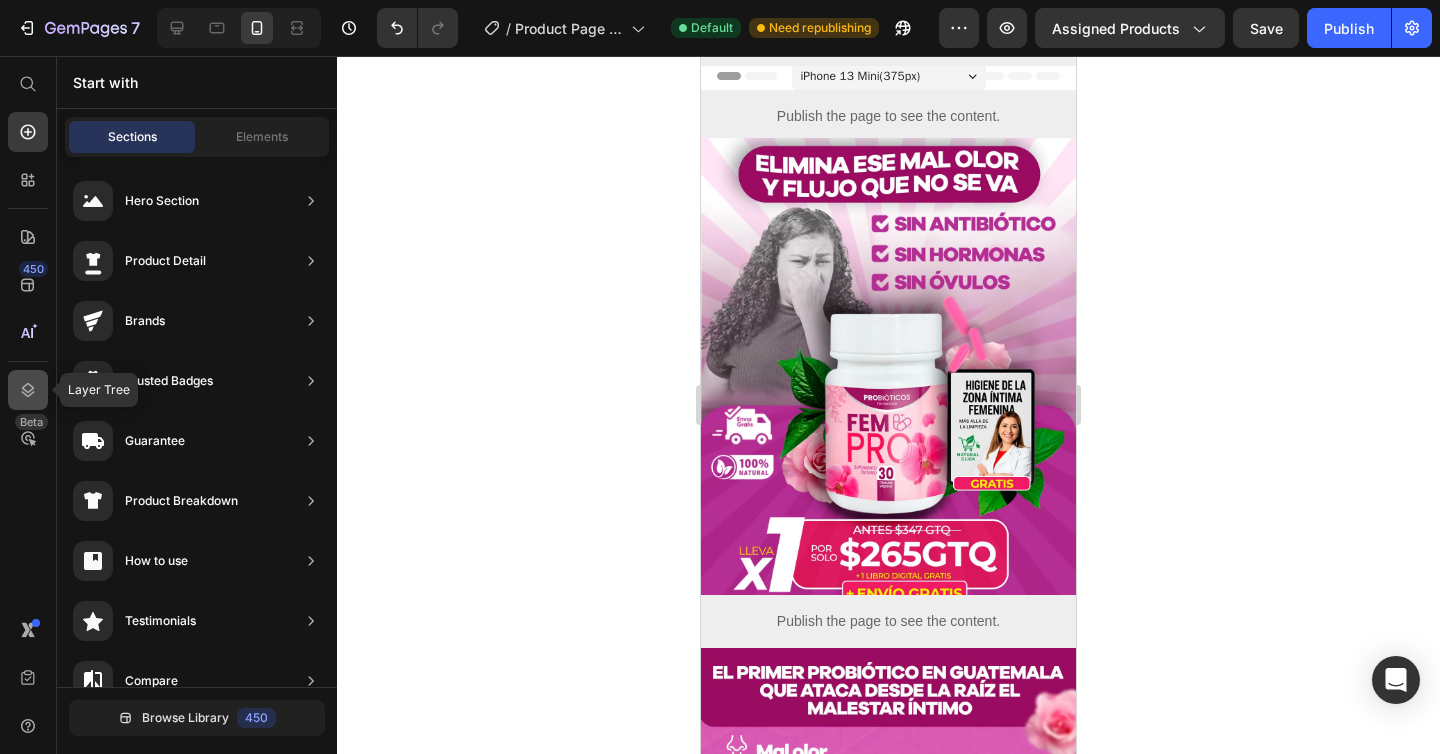 click 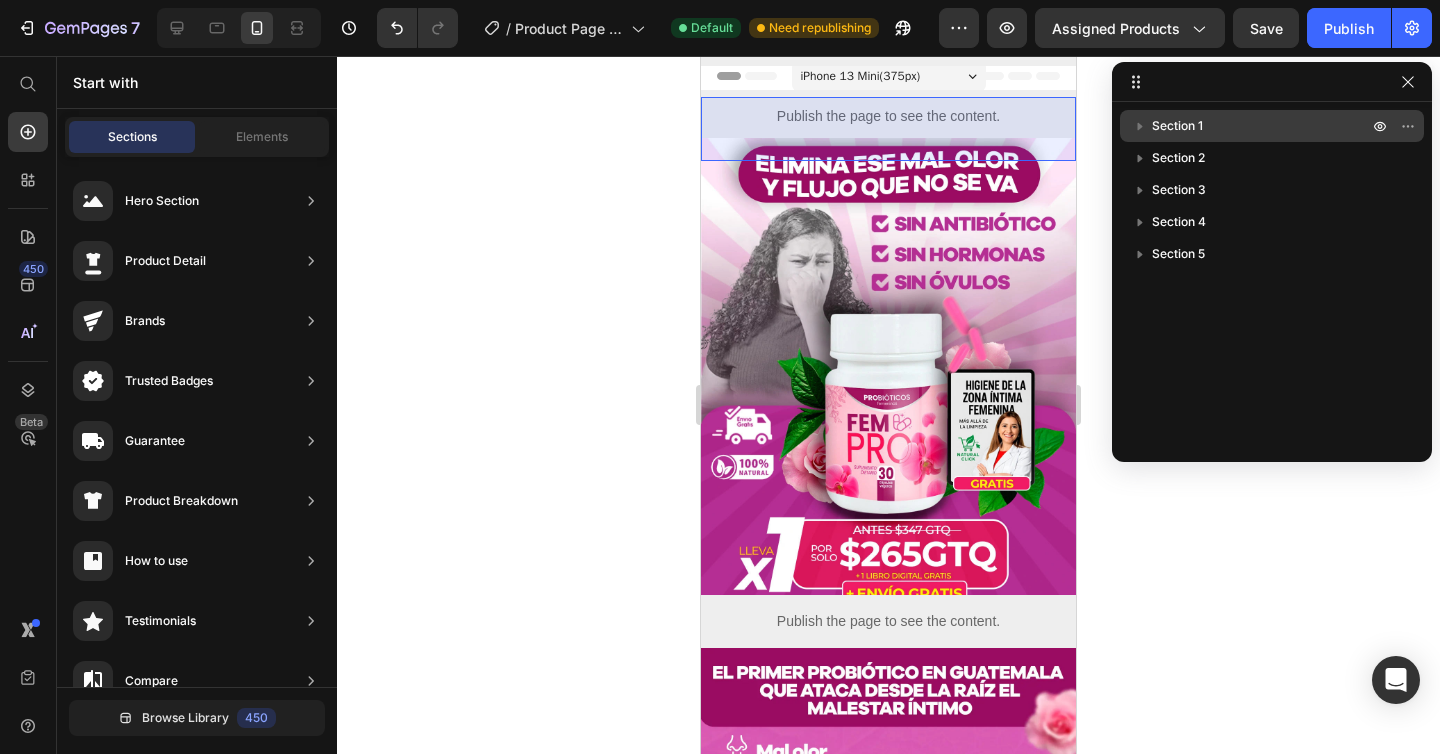 click 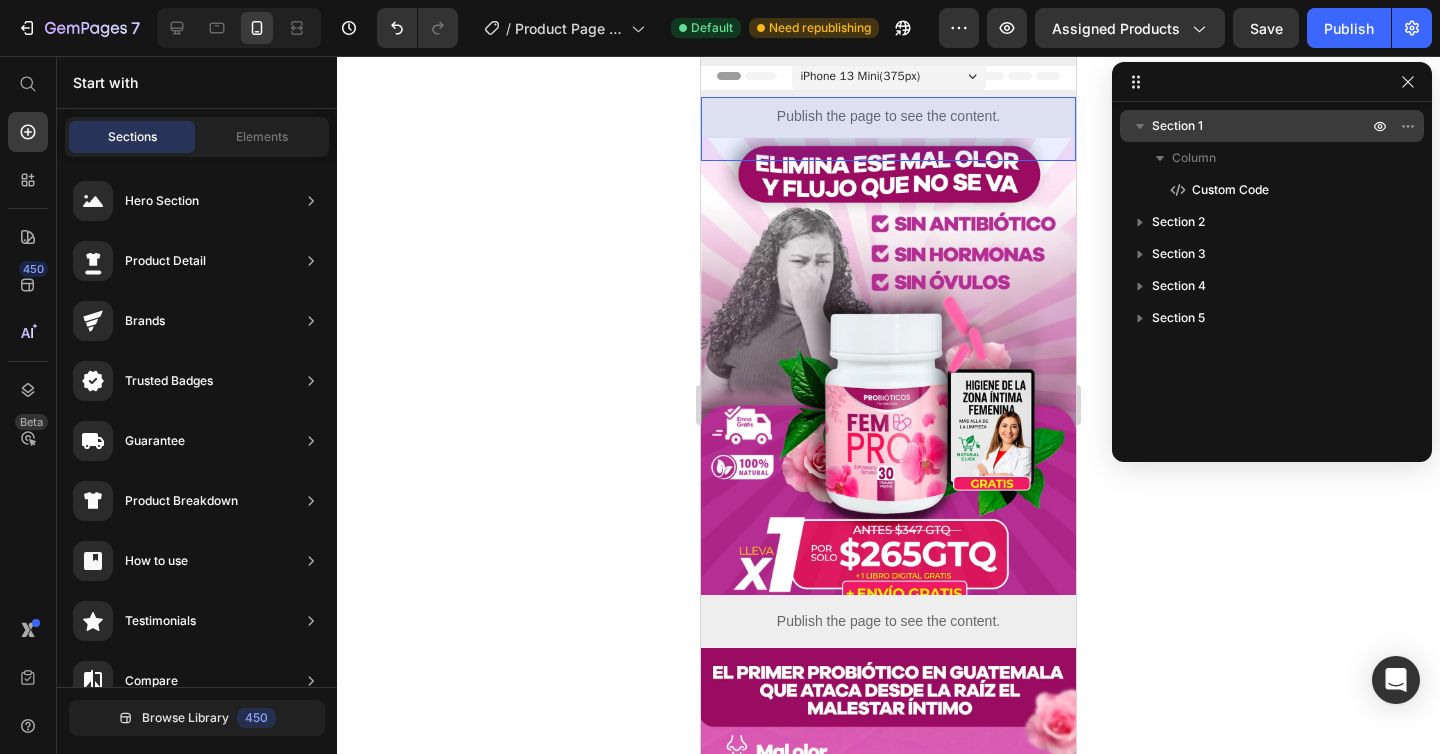 click 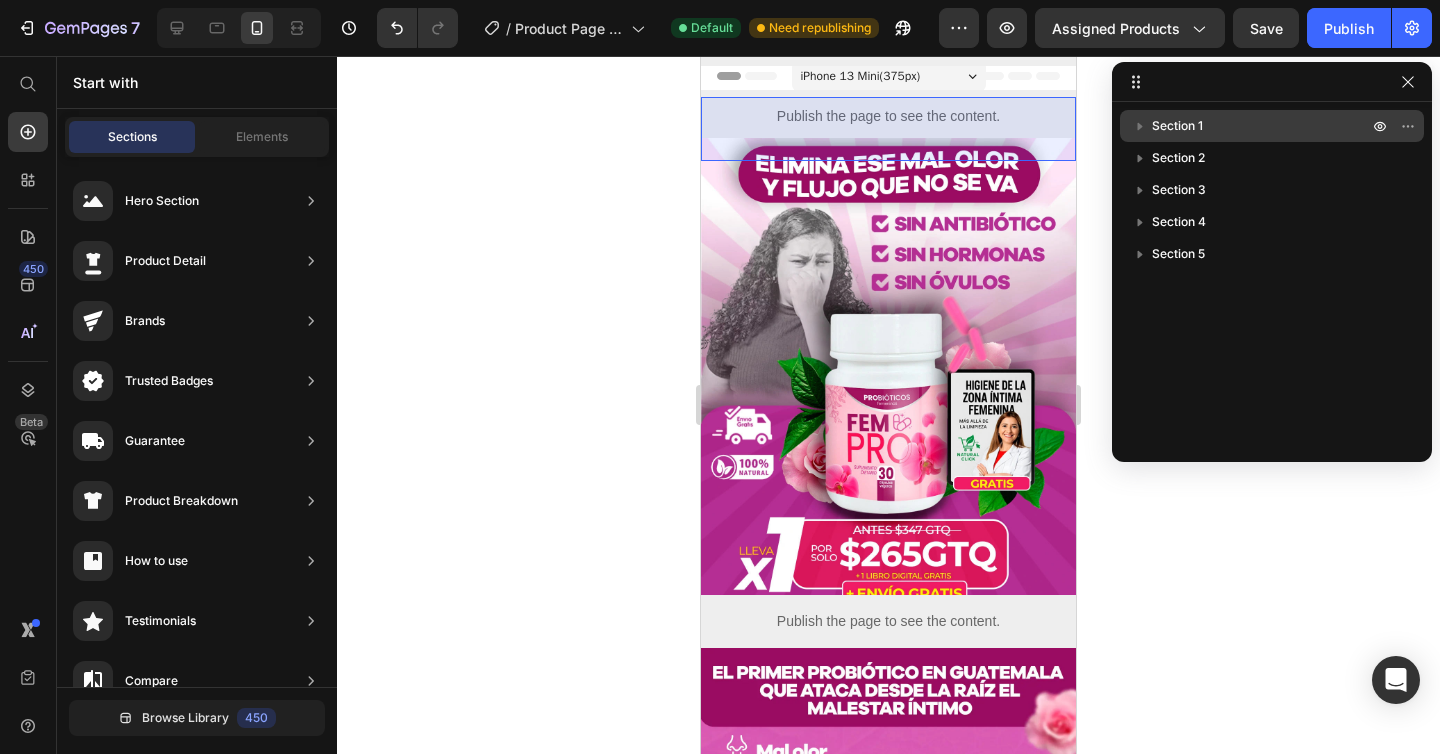 click 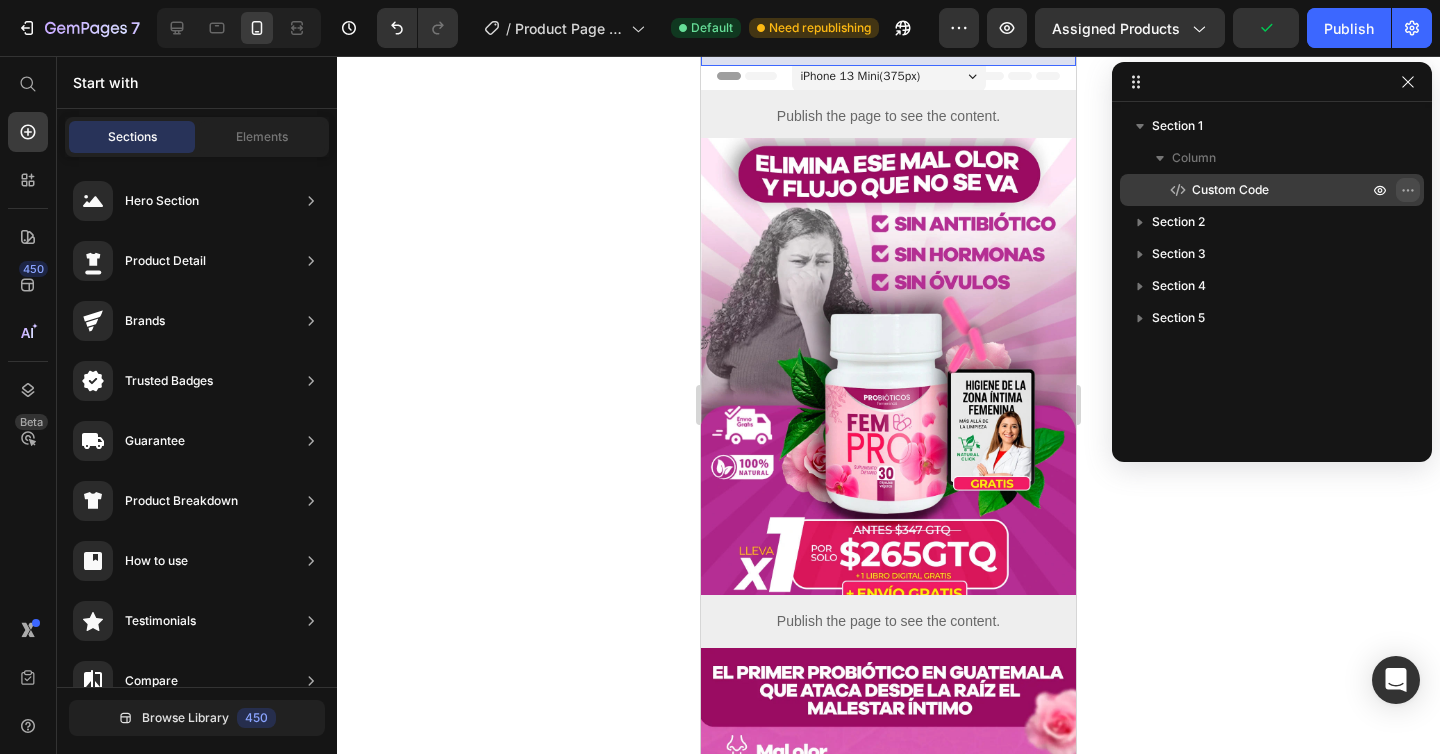 click 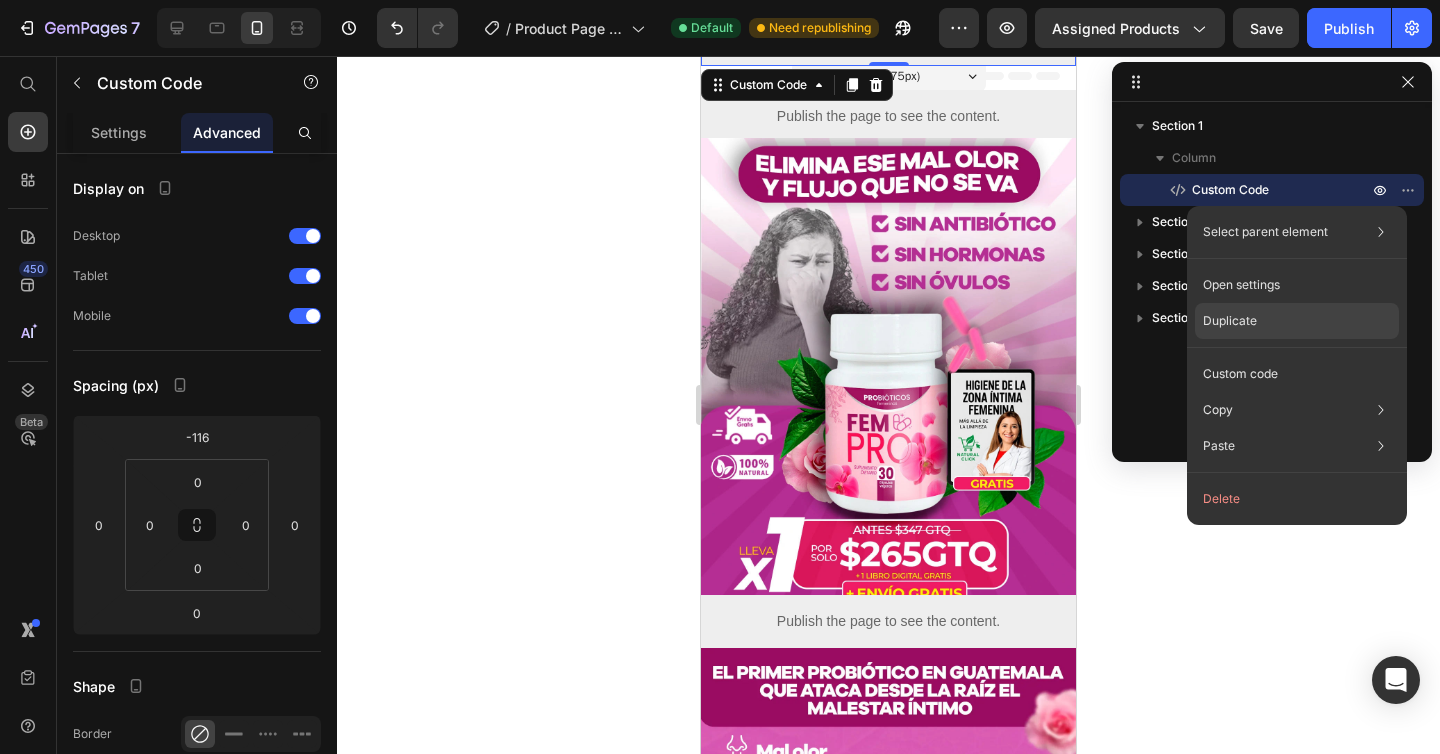 click on "Duplicate" at bounding box center (1230, 321) 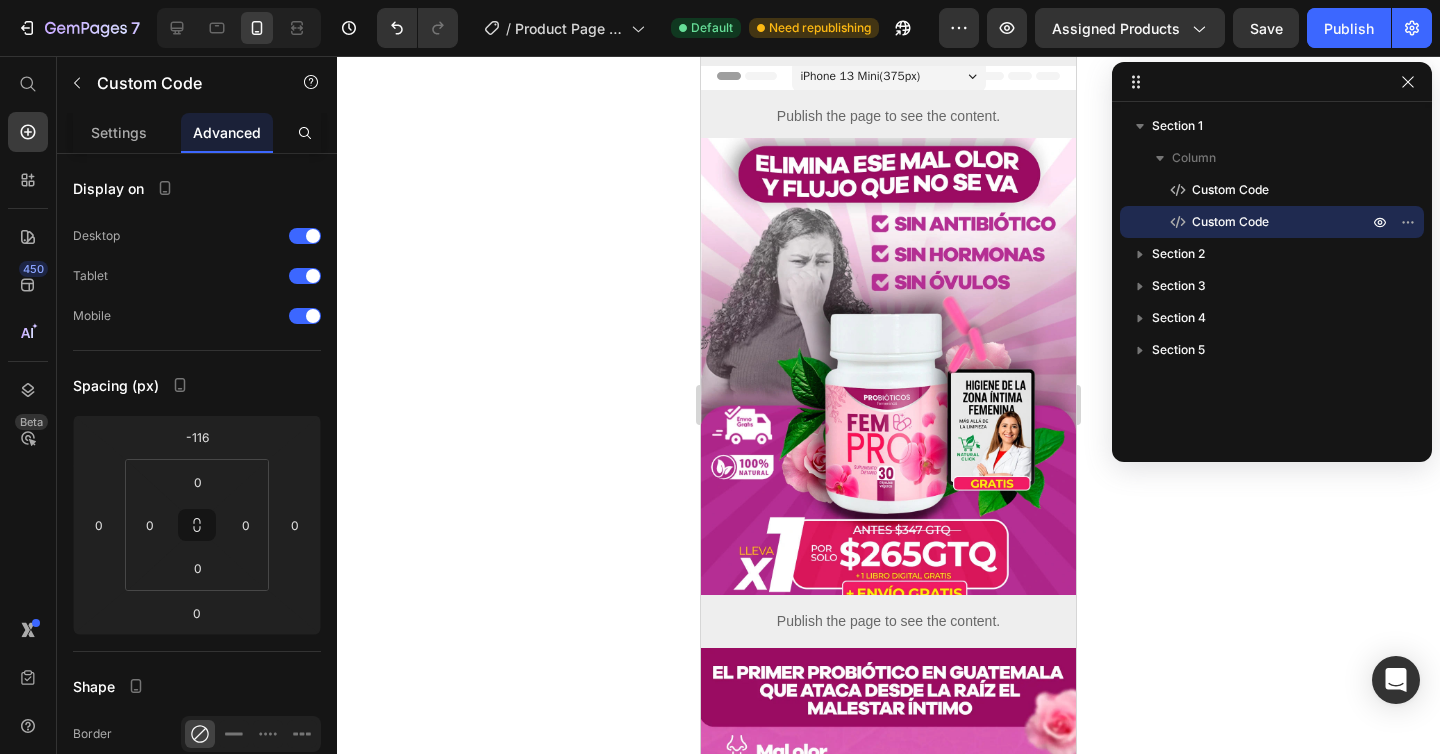 click on "Custom Code" at bounding box center [1230, 222] 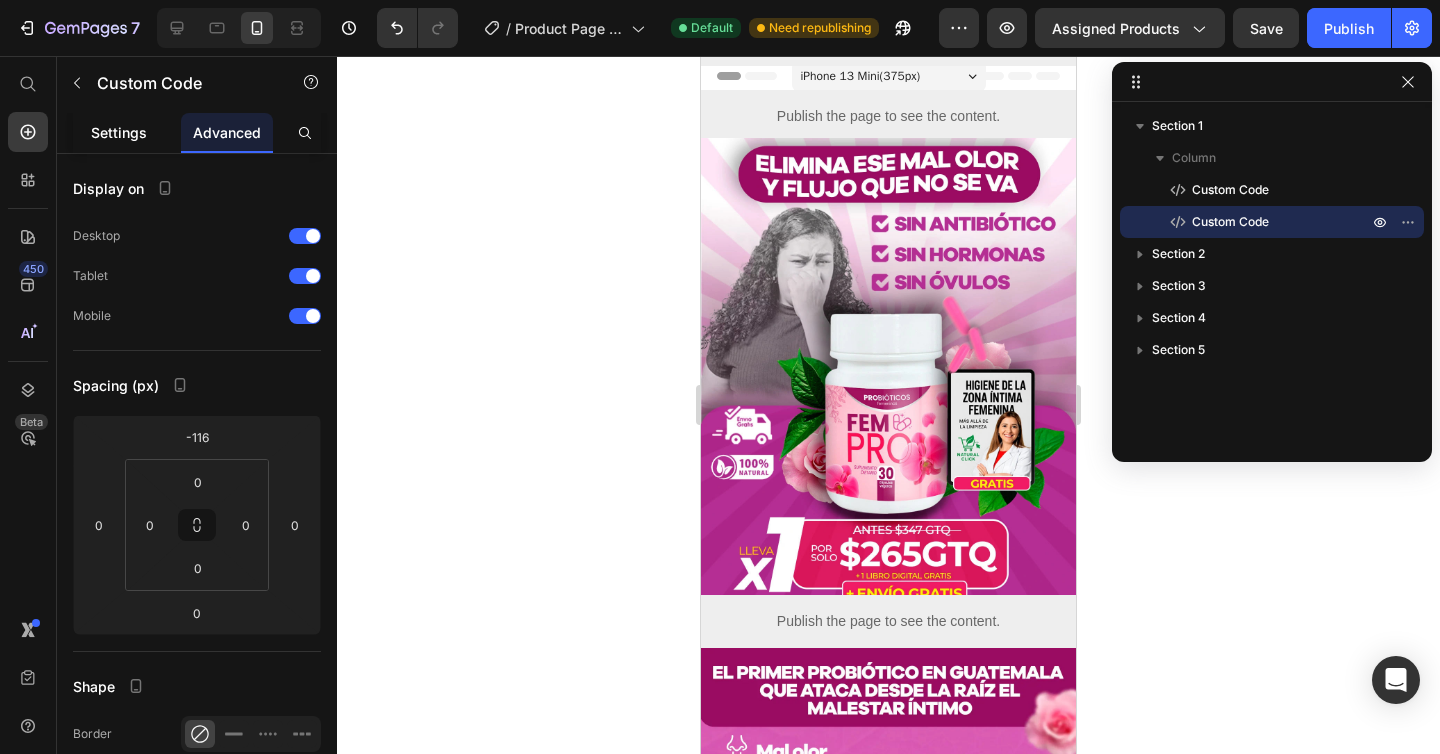 click on "Settings" at bounding box center [119, 132] 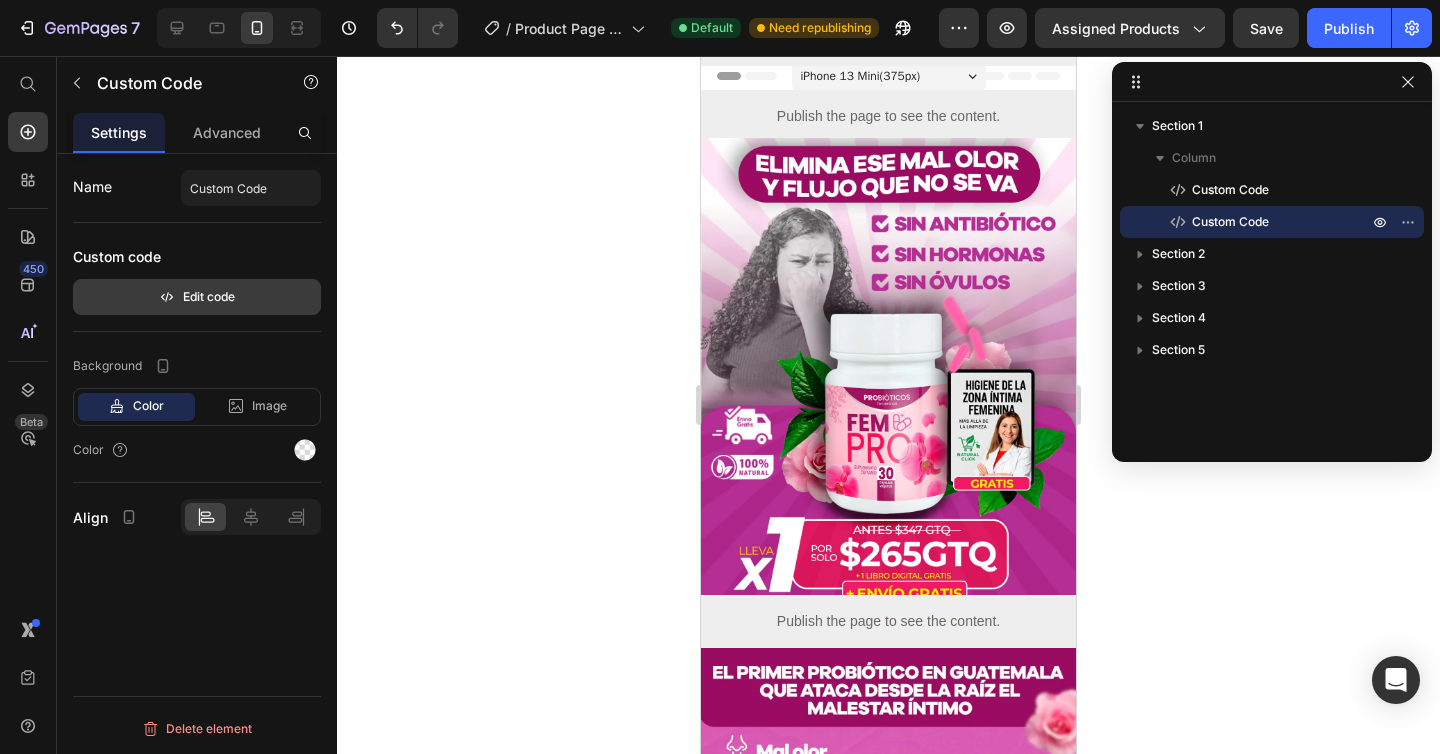 click on "Edit code" at bounding box center [197, 297] 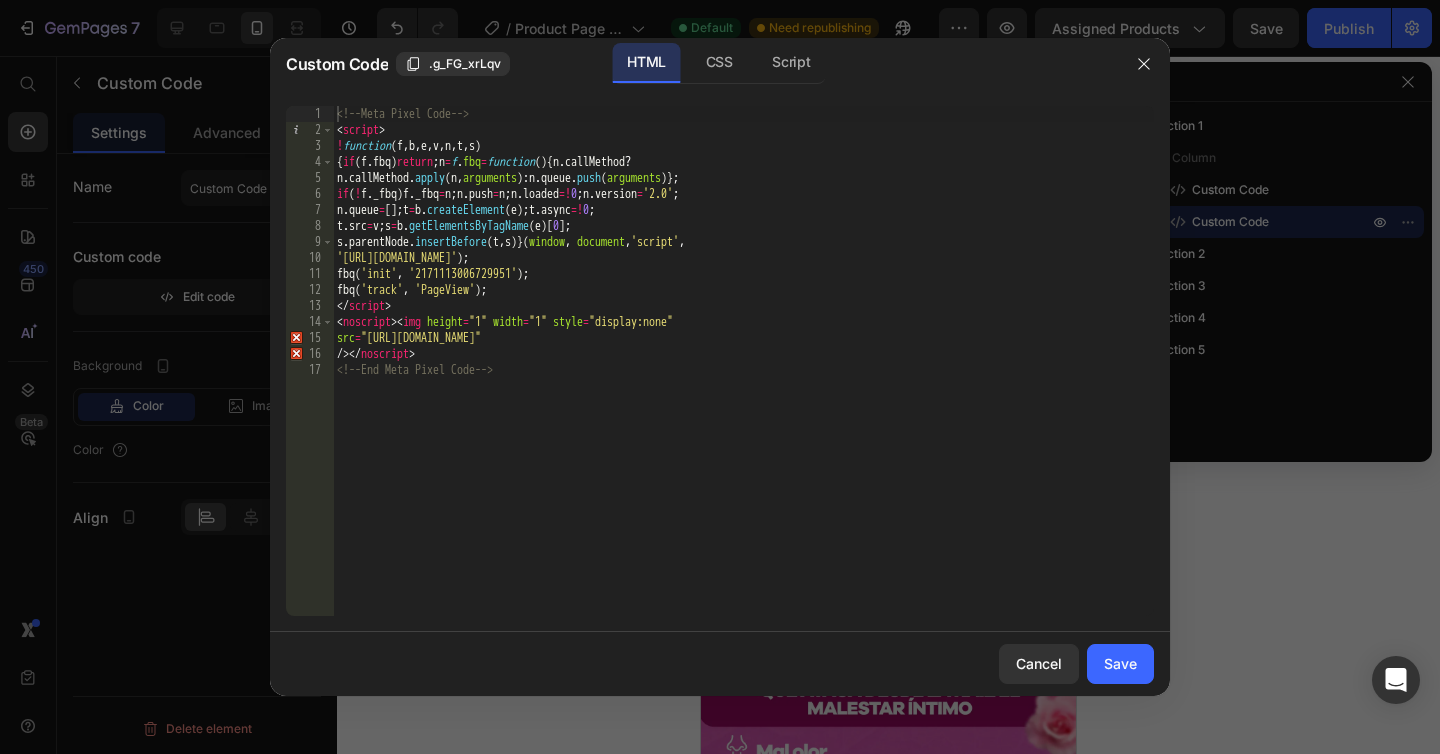 click on "<!--  Meta Pixel Code  --> < script > ! function ( f , b , e , v , n , t , s ) { if ( f . fbq ) return ; n = f . fbq = function ( ) { n . callMethod ? n . callMethod . apply ( n , arguments ) : n . queue . push ( arguments )} ; if ( ! f . _fbq ) f . _fbq = n ; n . push = n ; n . loaded =! 0 ; n . version = '2.0' ; n . queue = [ ] ; t = b . createElement ( e ) ; t . async =! 0 ; t . src = v ; s = b . getElementsByTagName ( e ) [ 0 ] ; s . parentNode . insertBefore ( t , s )} ( window ,   document , 'script' , '[URL][DOMAIN_NAME]' ) ; fbq ( 'init' ,   '2171113006729951' ) ; fbq ( 'track' ,   'PageView' ) ; </ script > < noscript > < img   height = "1"   width = "1"   style = "display:none" src = "[URL][DOMAIN_NAME]" /> </ noscript > <!--  End Meta Pixel Code  -->" at bounding box center [743, 377] 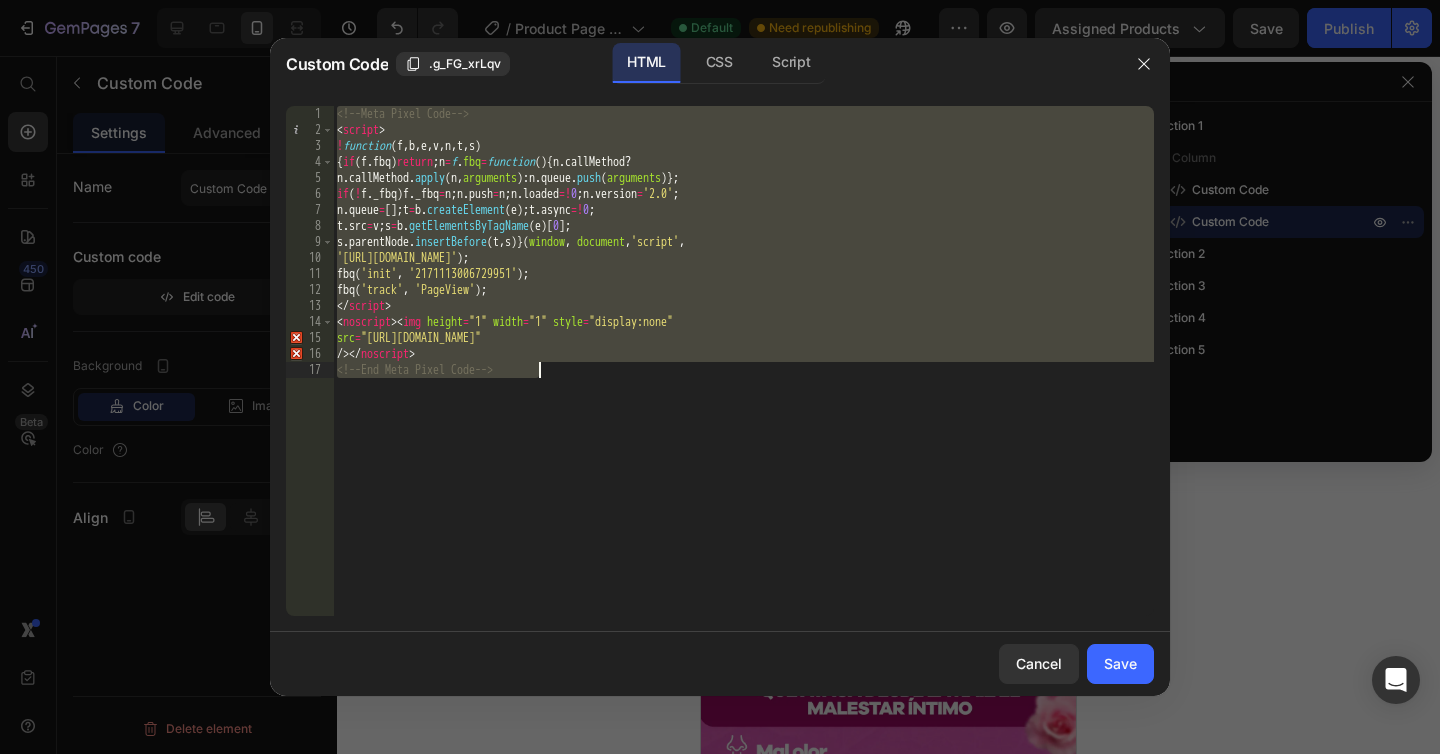 paste on "</script" 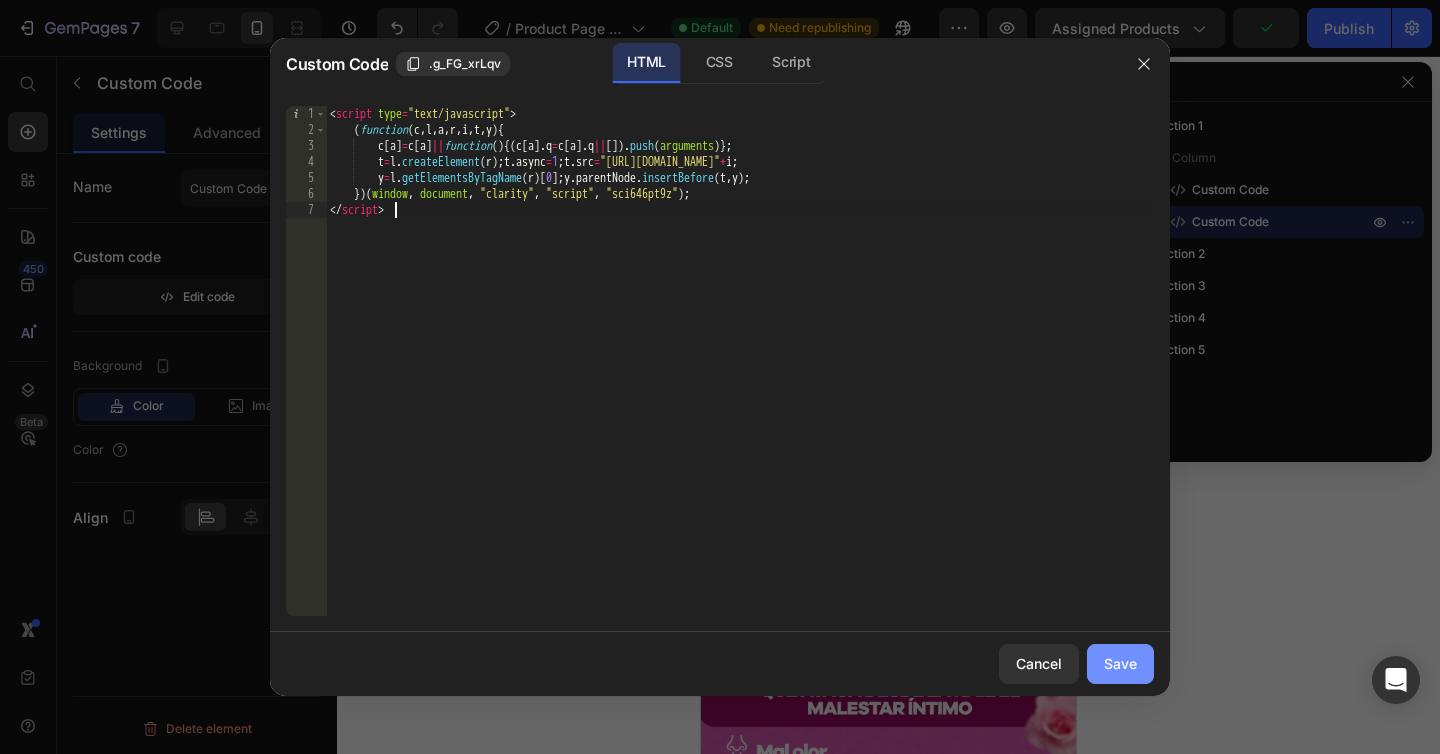 click on "Save" at bounding box center (1120, 663) 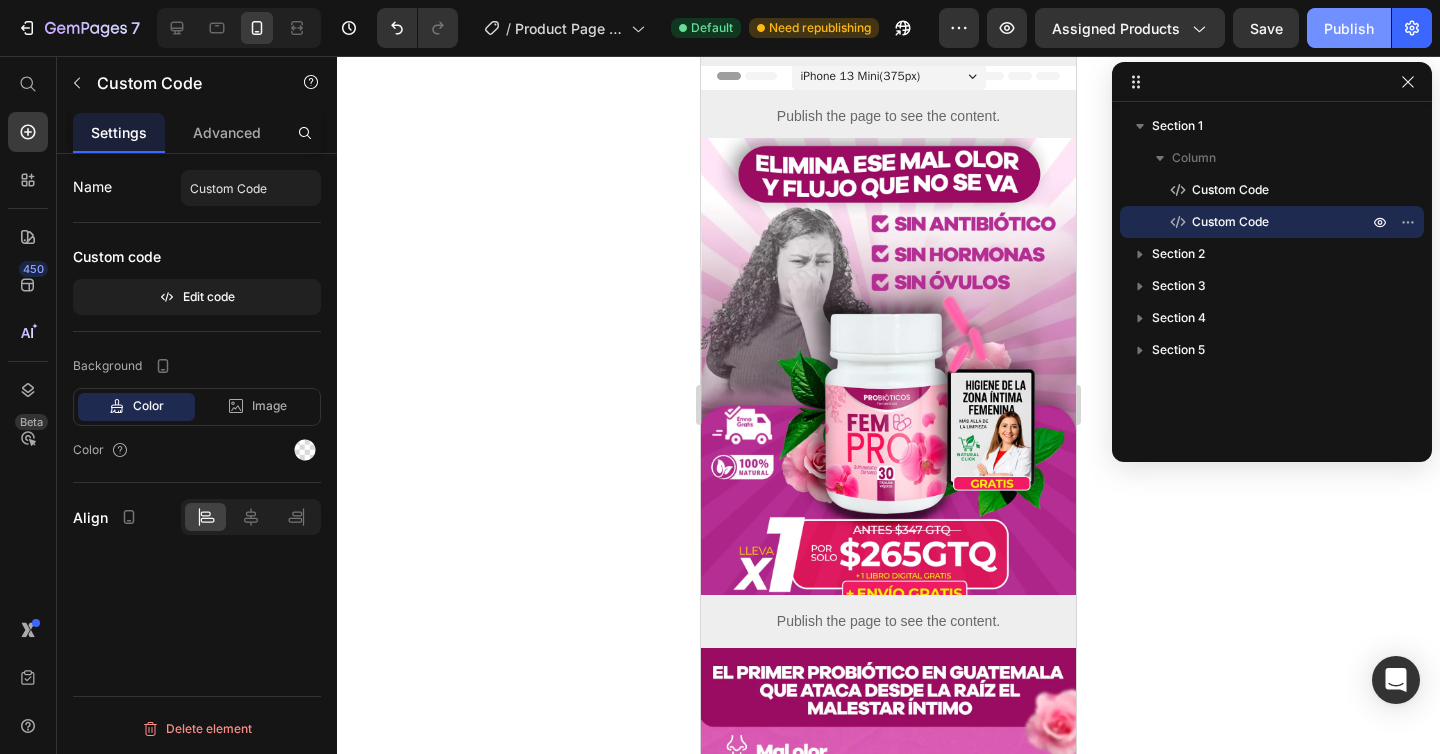 click on "Publish" at bounding box center (1349, 28) 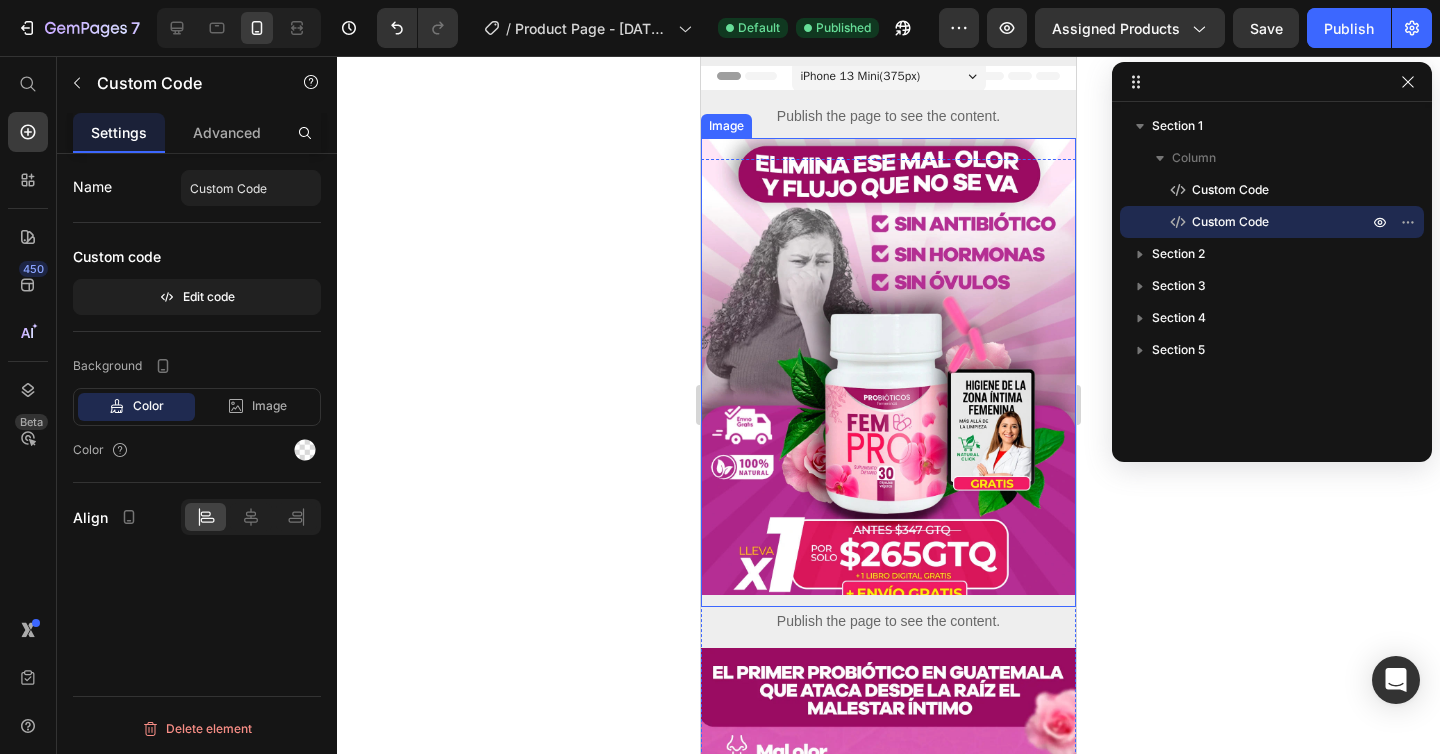 click at bounding box center (888, 372) 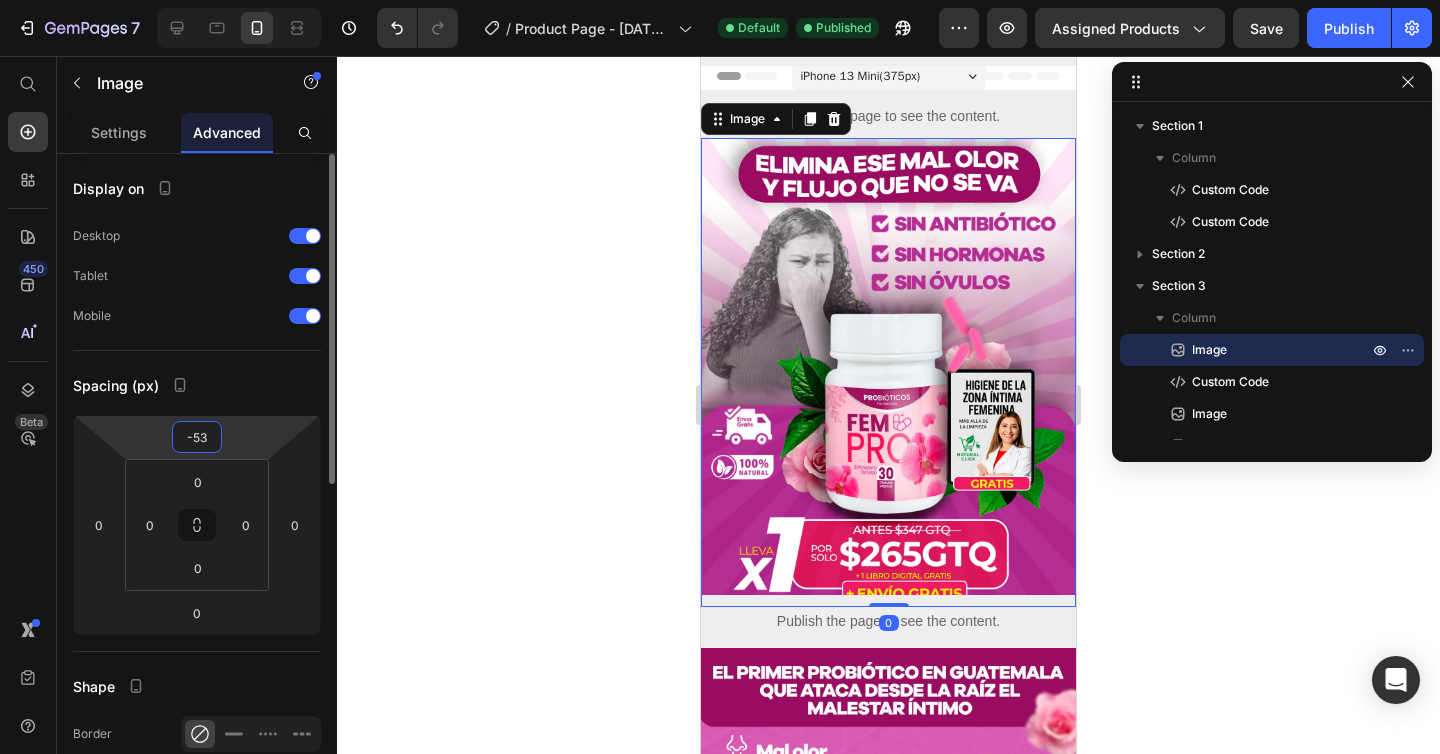 click on "-53" at bounding box center (197, 437) 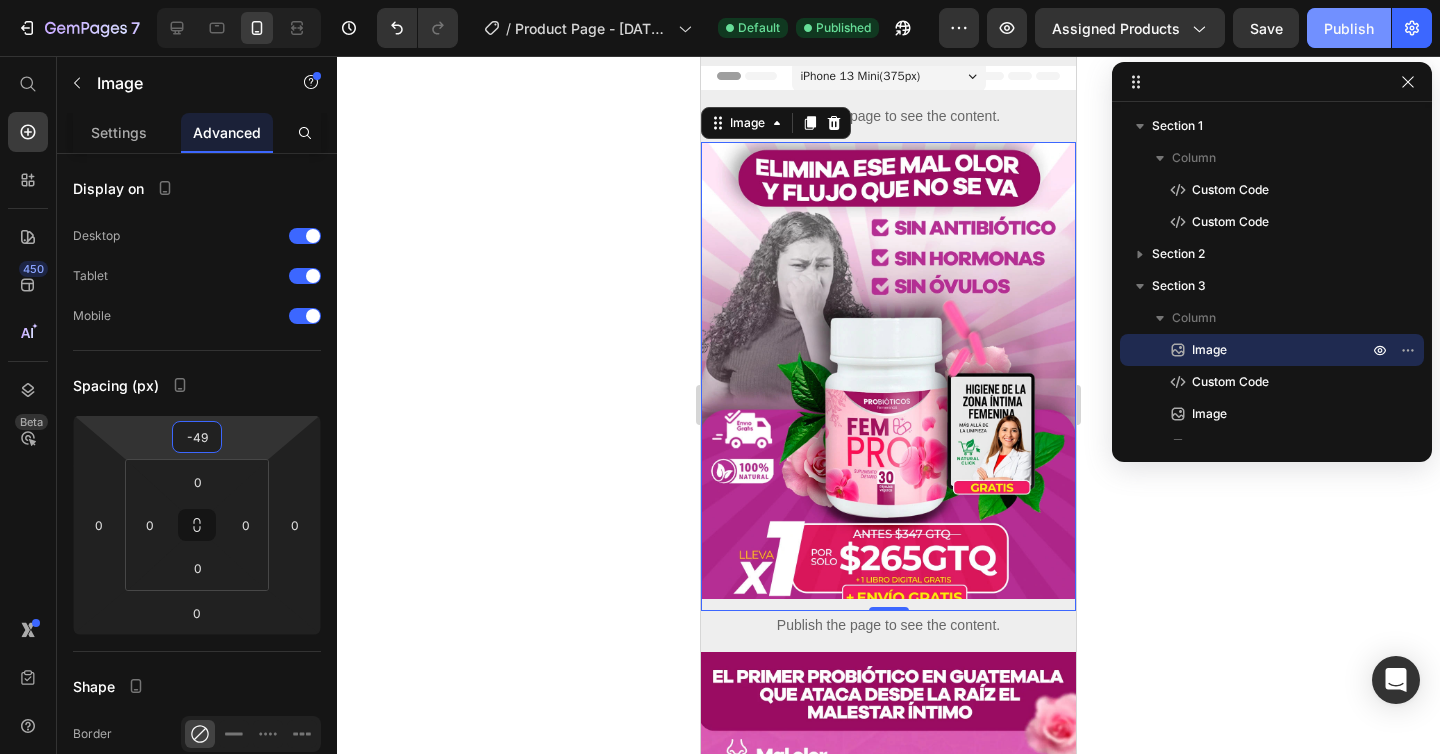 click on "Publish" at bounding box center (1349, 28) 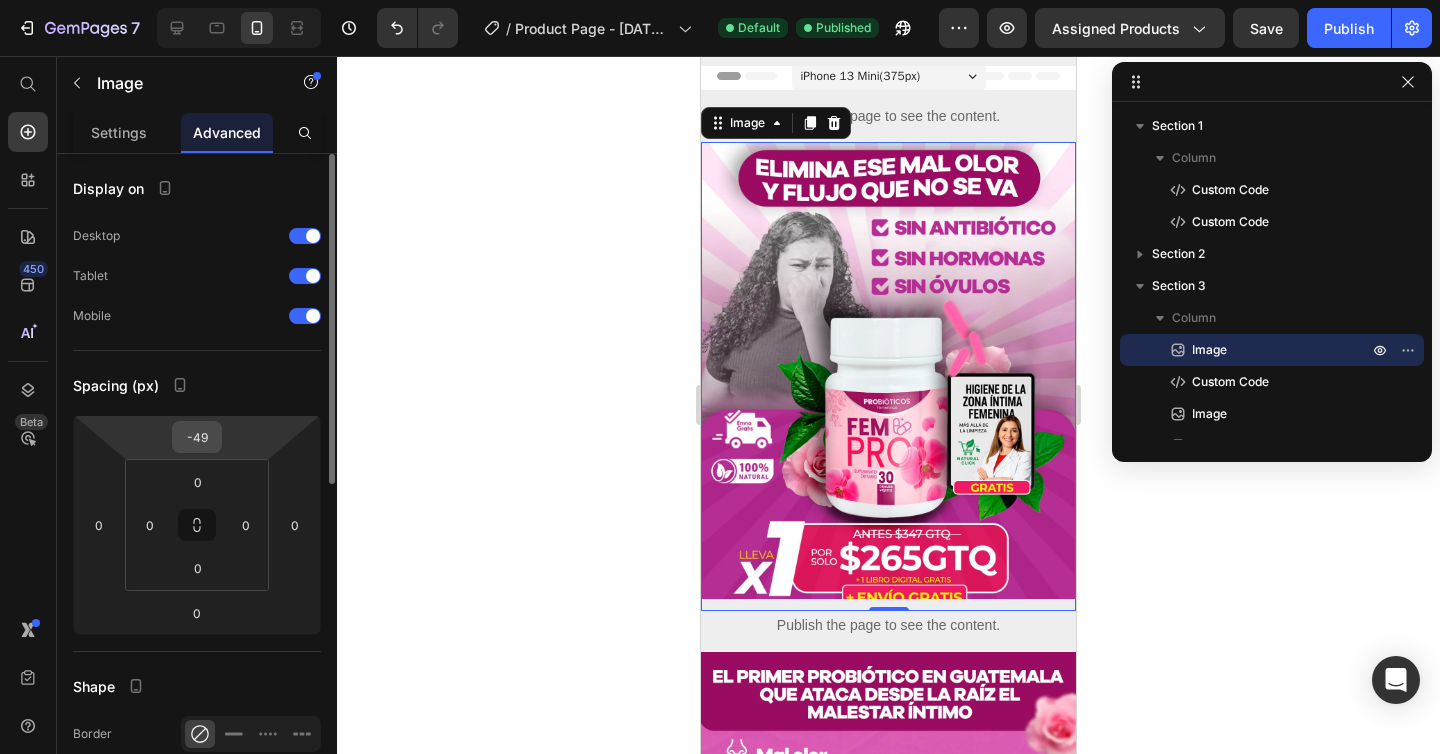 click on "-49" at bounding box center [197, 437] 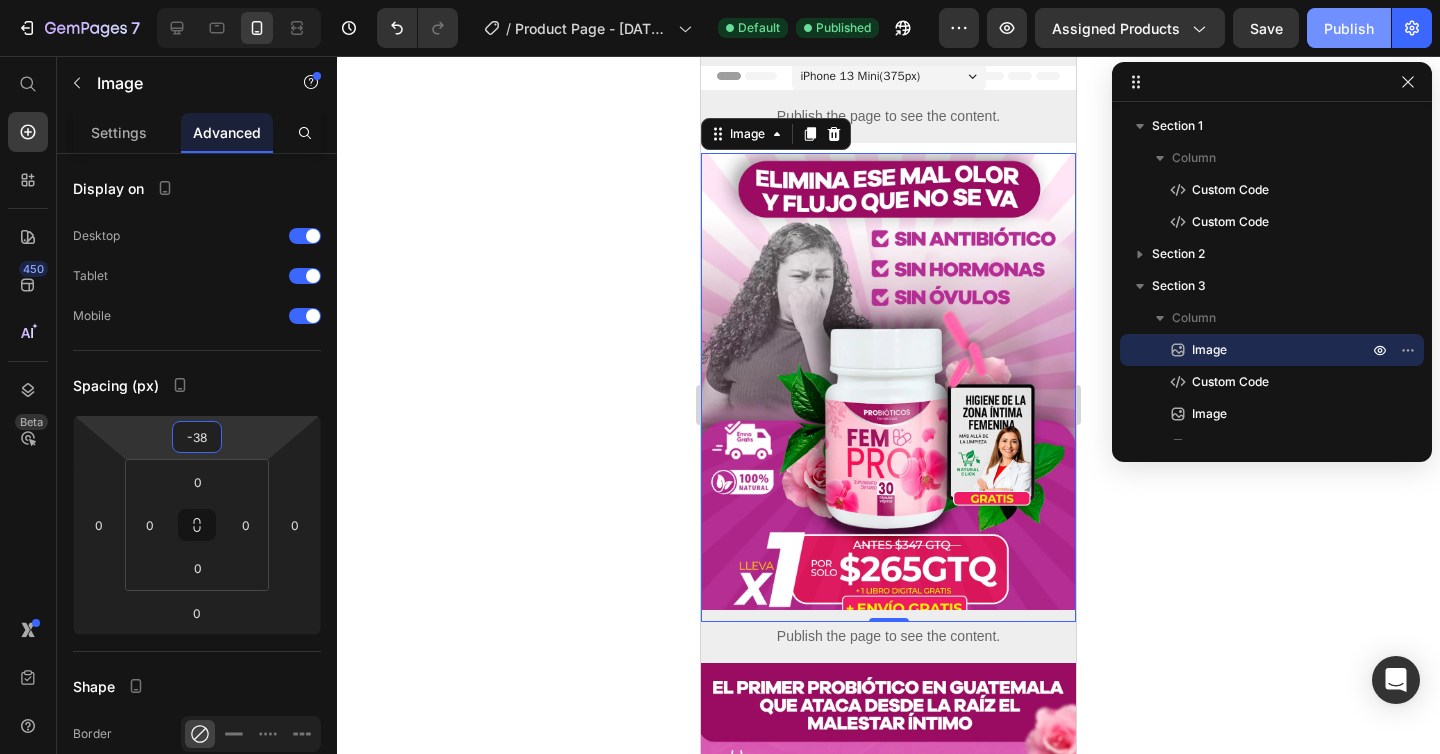 click on "Publish" at bounding box center (1349, 28) 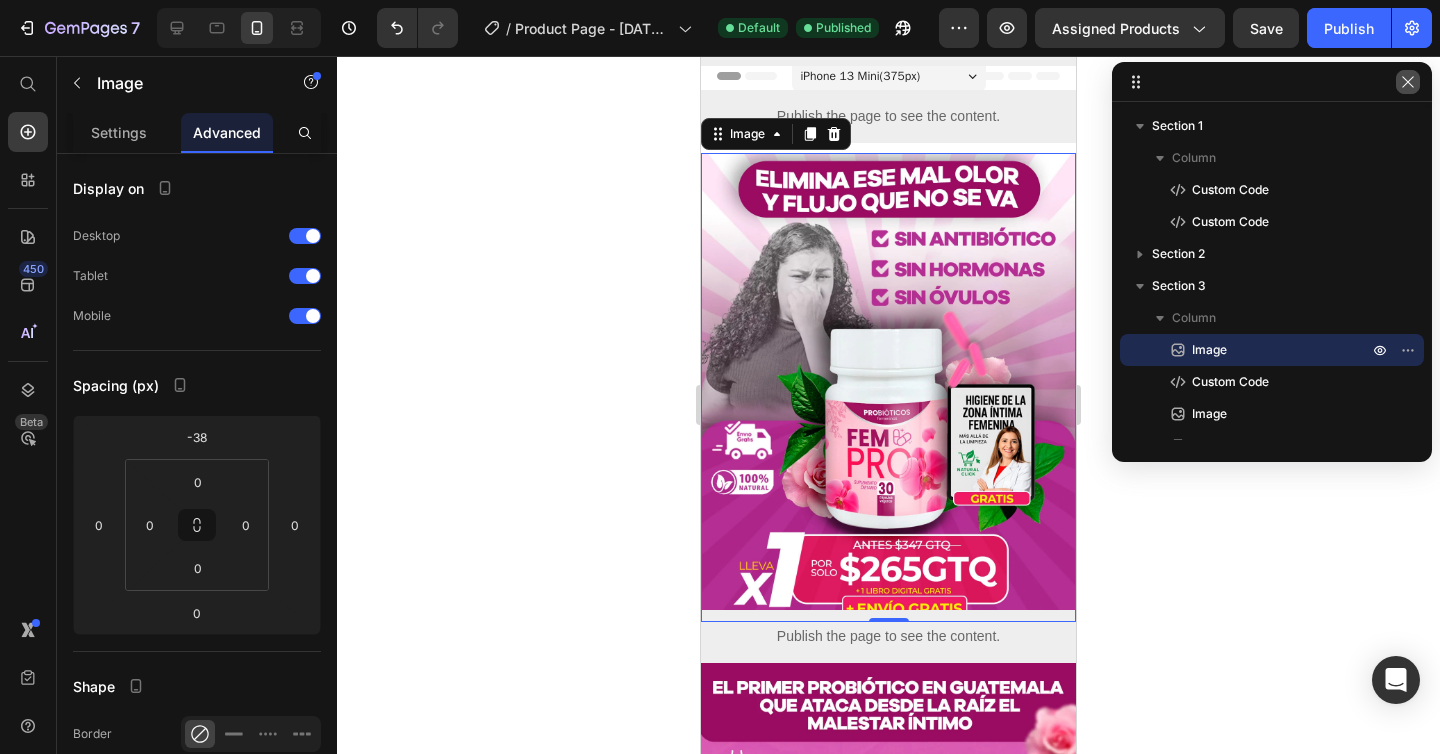 click 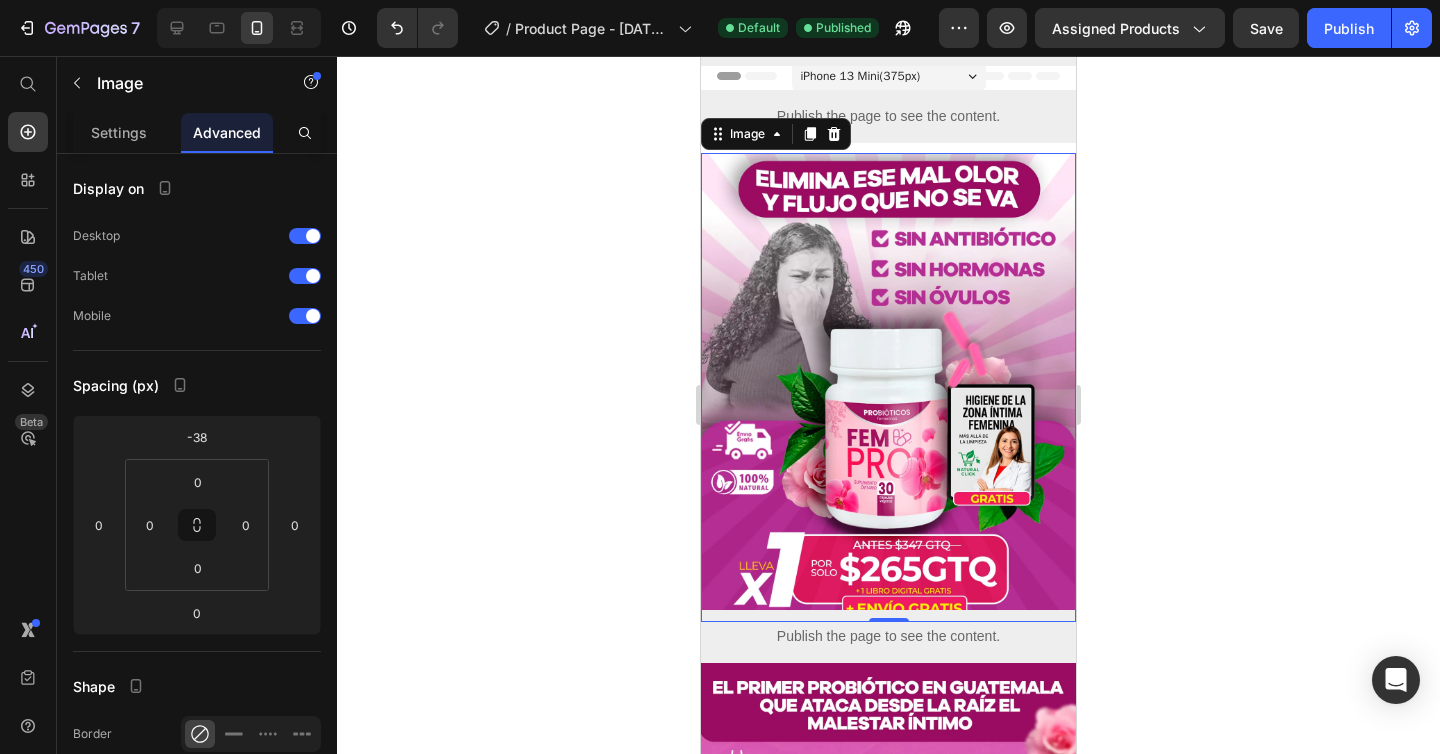click at bounding box center [888, 387] 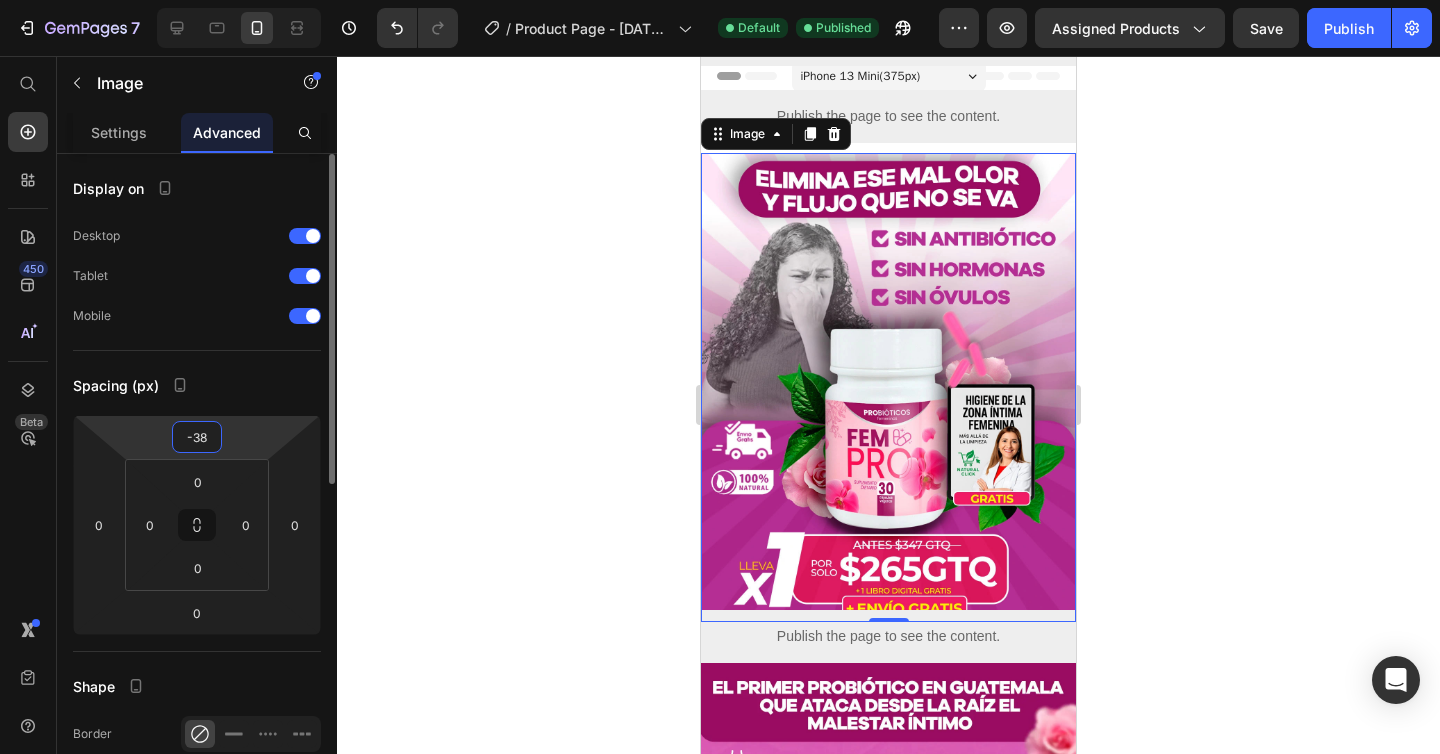 click on "-38" at bounding box center (197, 437) 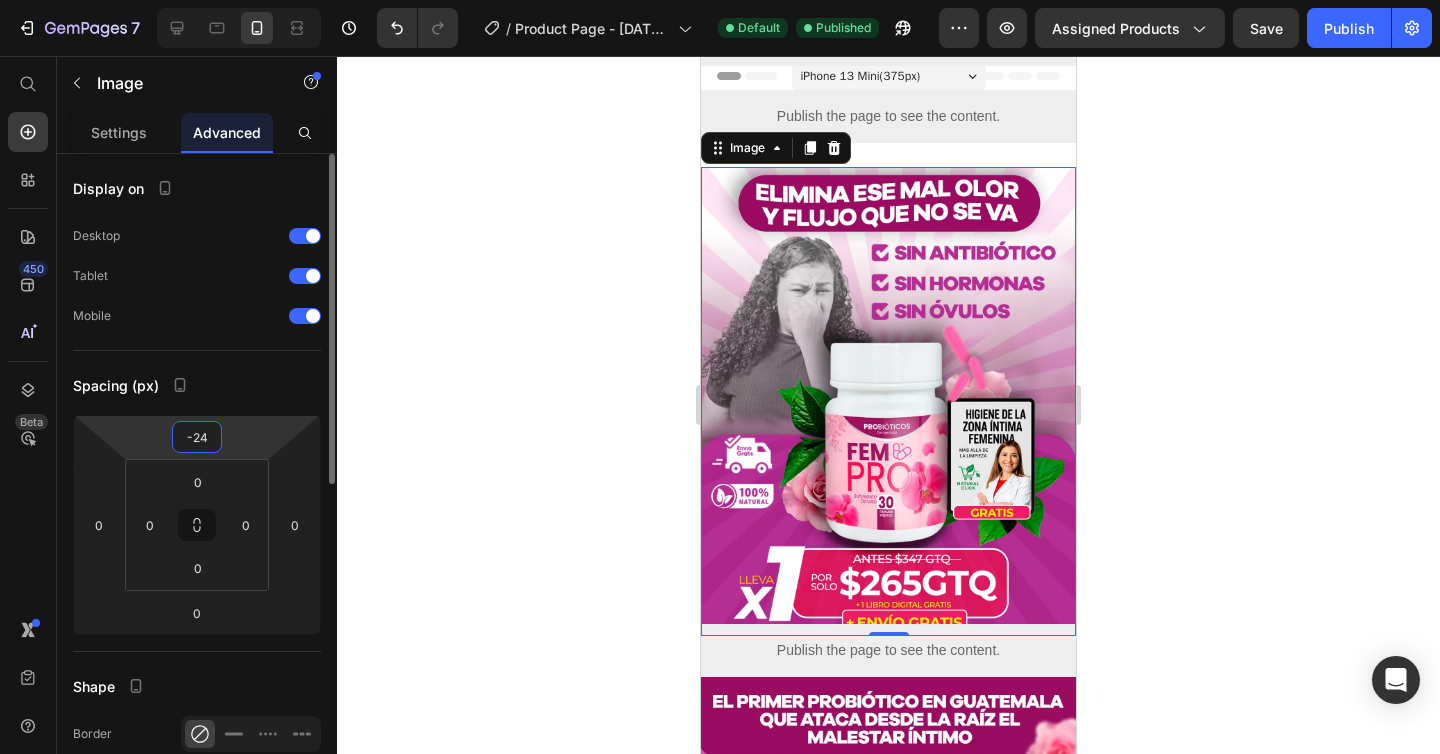 type on "-23" 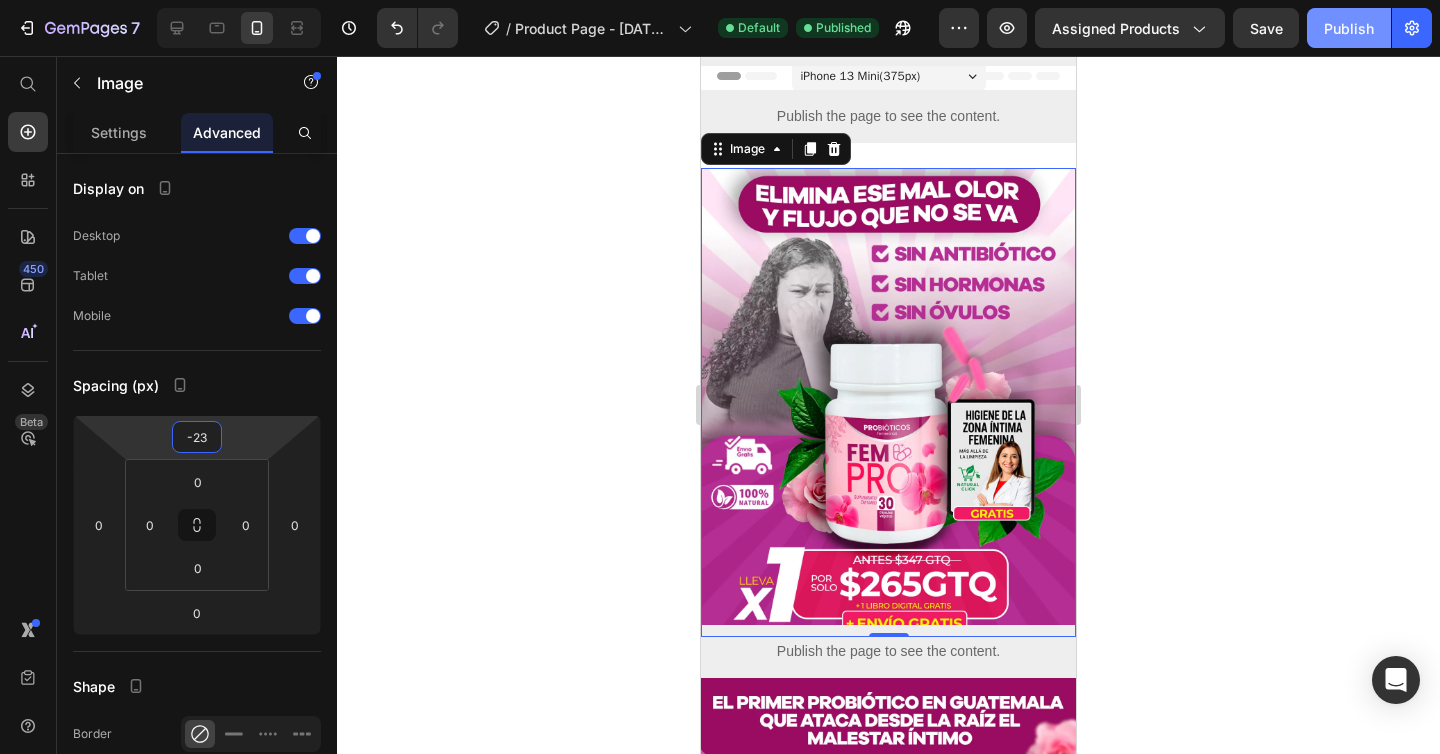 click on "Publish" at bounding box center [1349, 28] 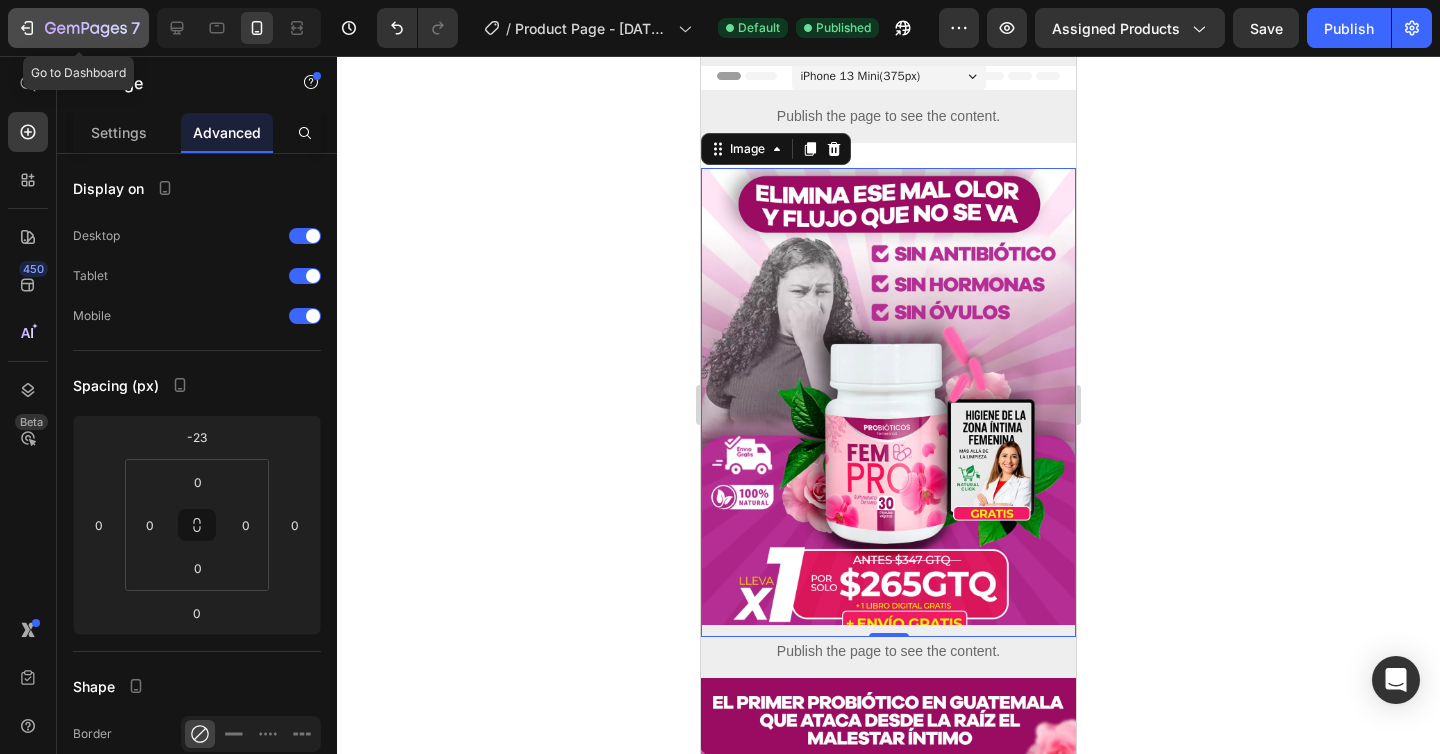 click 